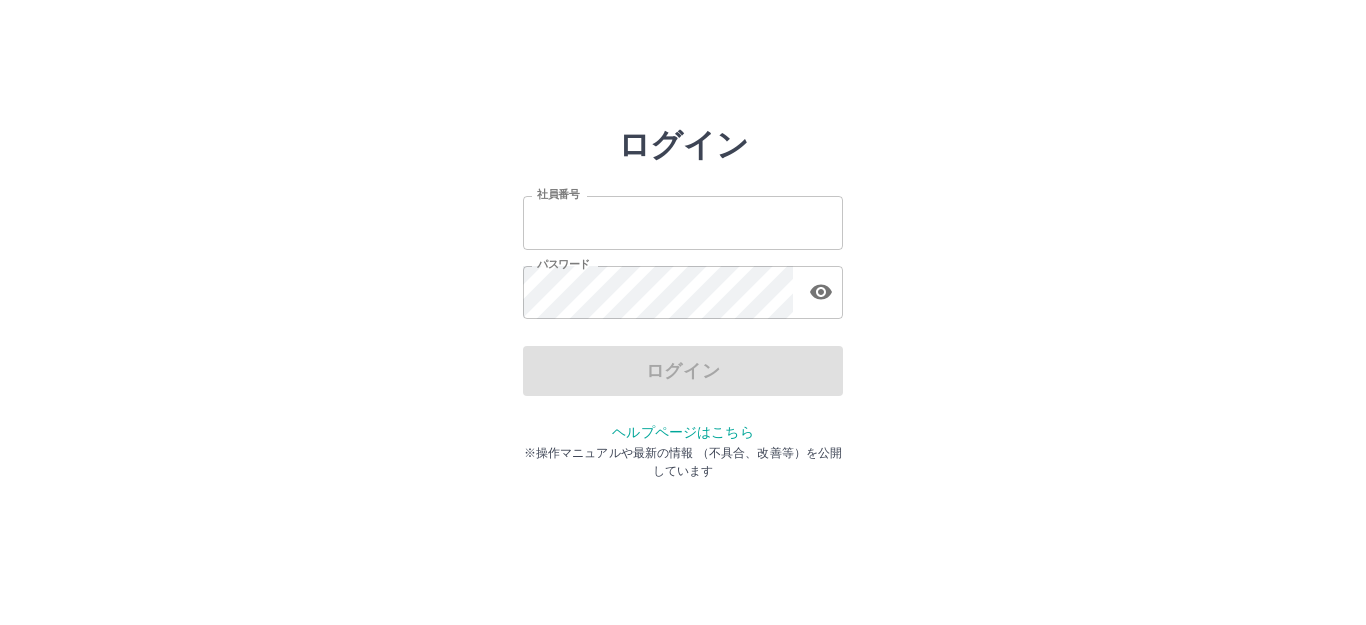 scroll, scrollTop: 0, scrollLeft: 0, axis: both 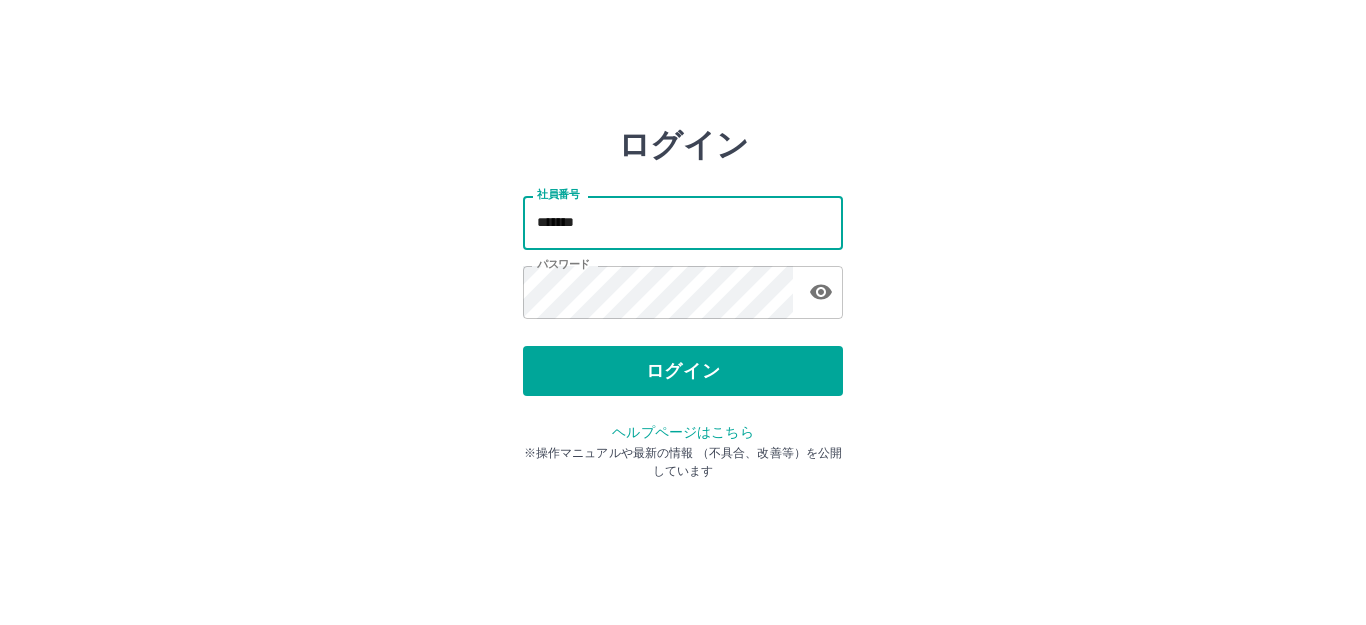 click on "*******" at bounding box center (683, 222) 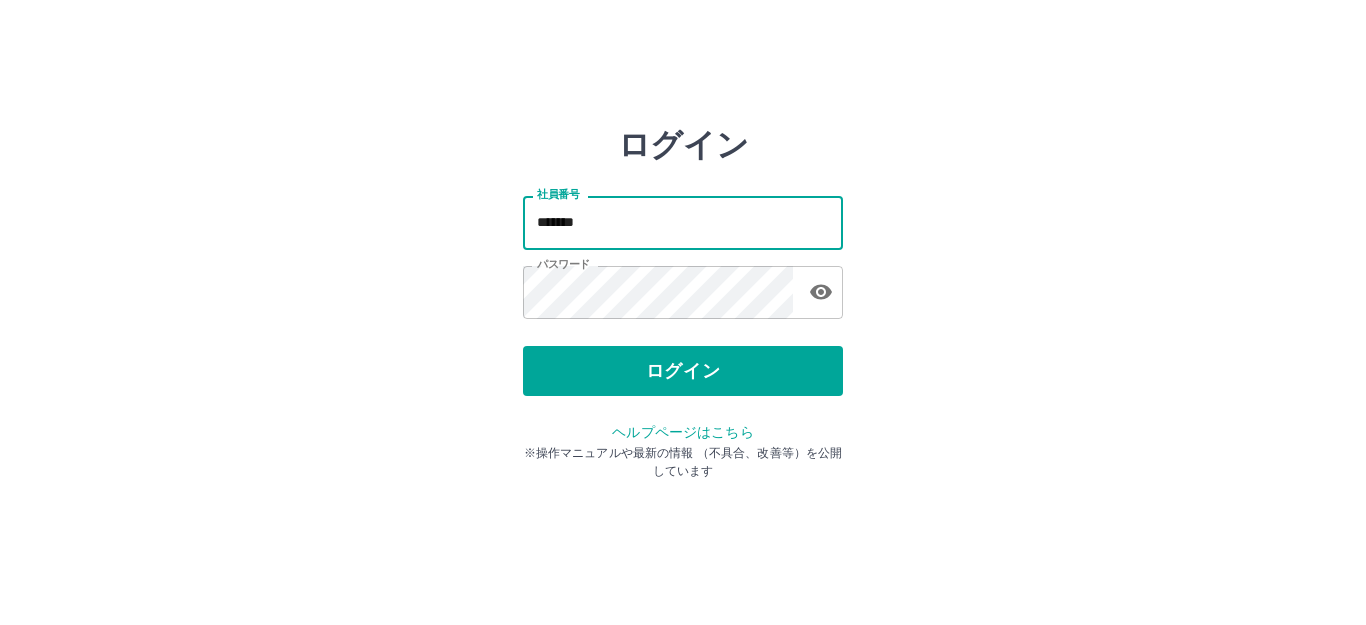 type on "*******" 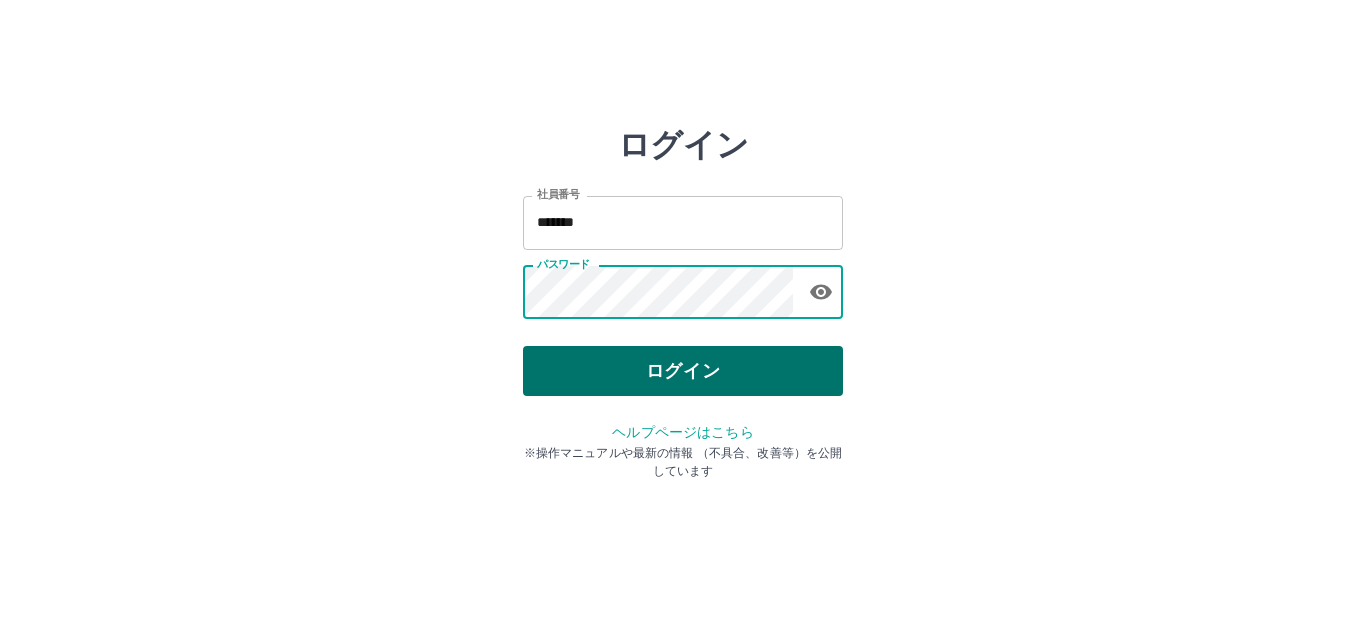 click on "ログイン" at bounding box center (683, 371) 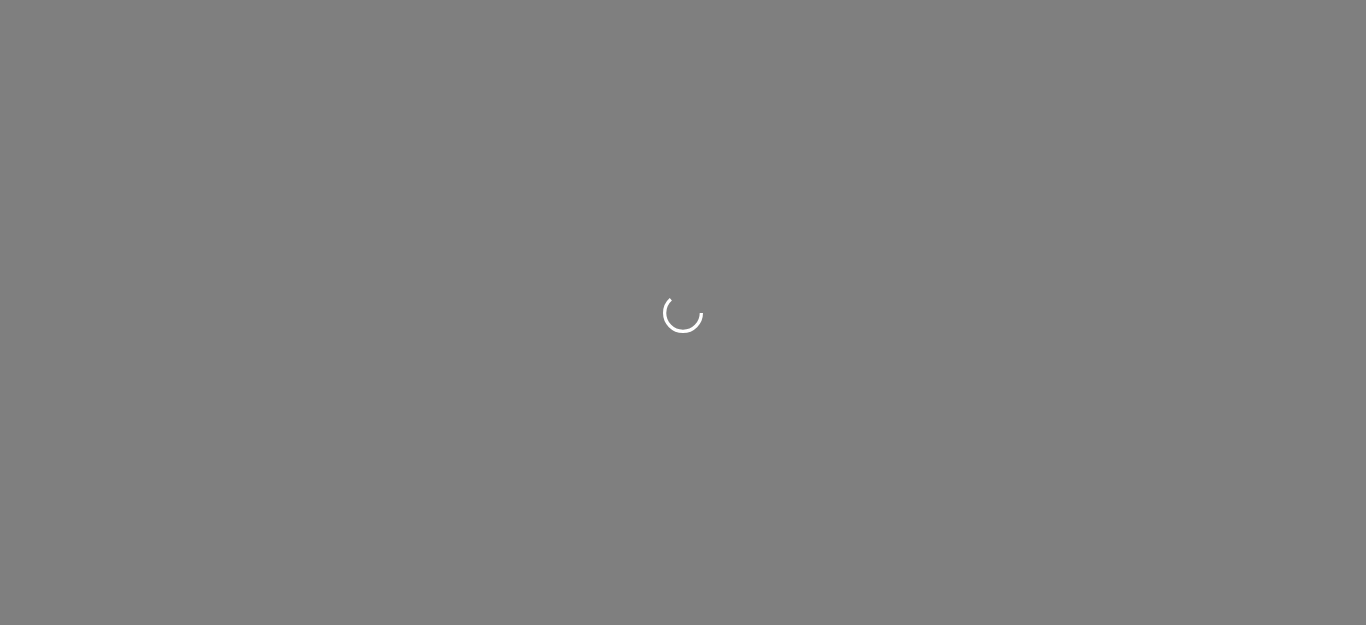 scroll, scrollTop: 0, scrollLeft: 0, axis: both 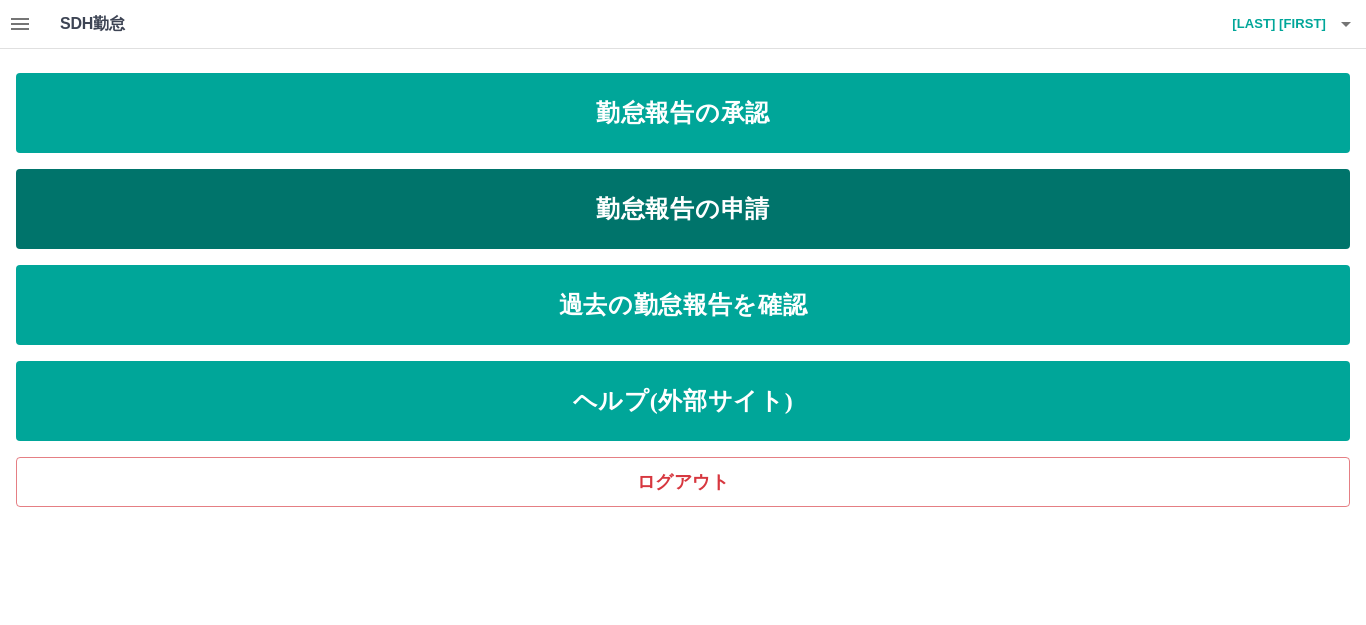 click on "勤怠報告の申請" at bounding box center [683, 209] 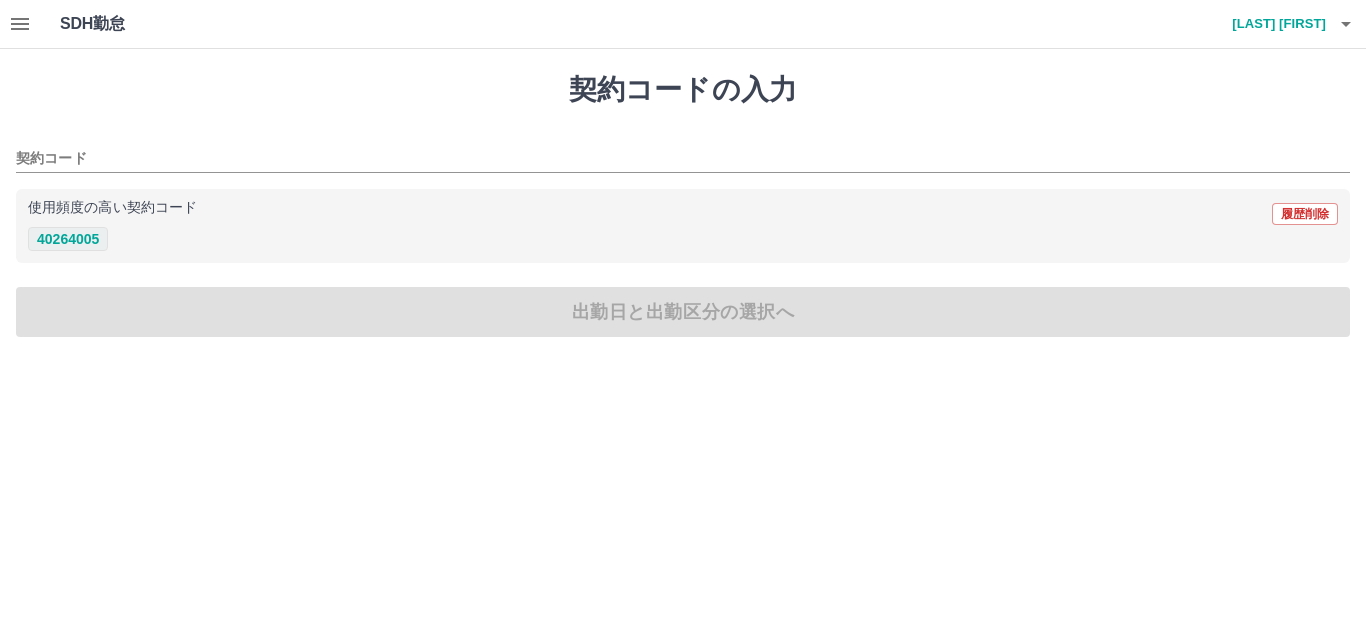 click on "40264005" at bounding box center (68, 239) 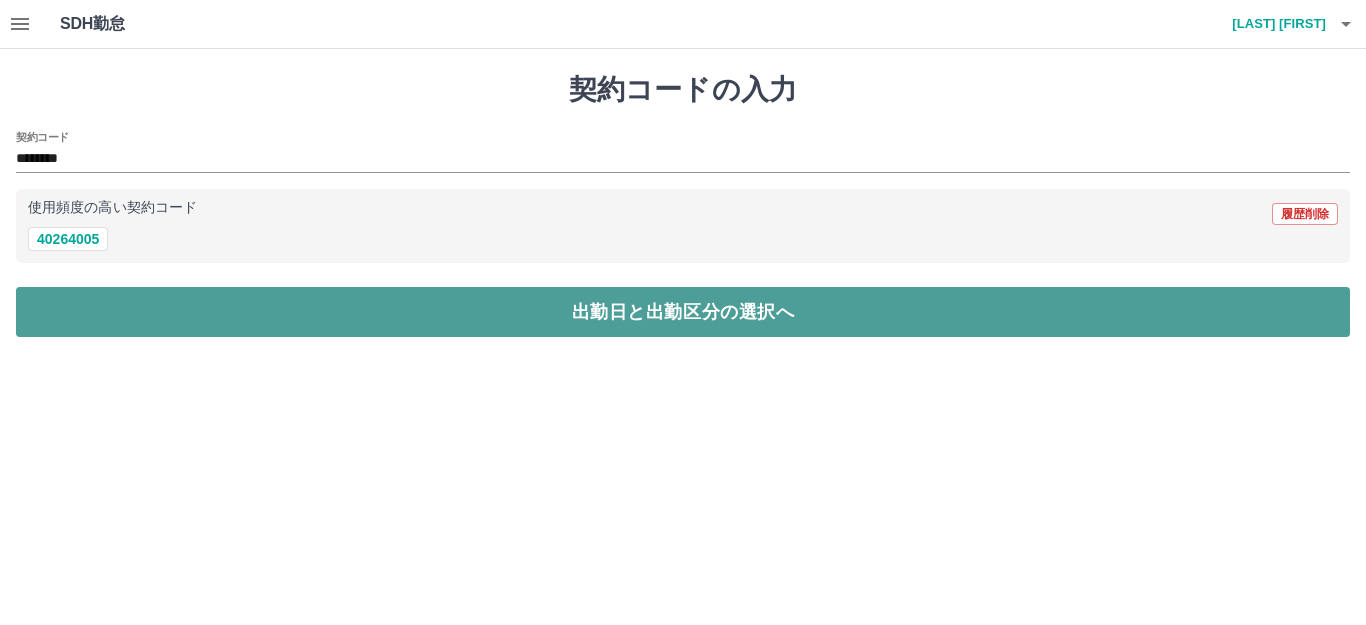 click on "出勤日と出勤区分の選択へ" at bounding box center (683, 312) 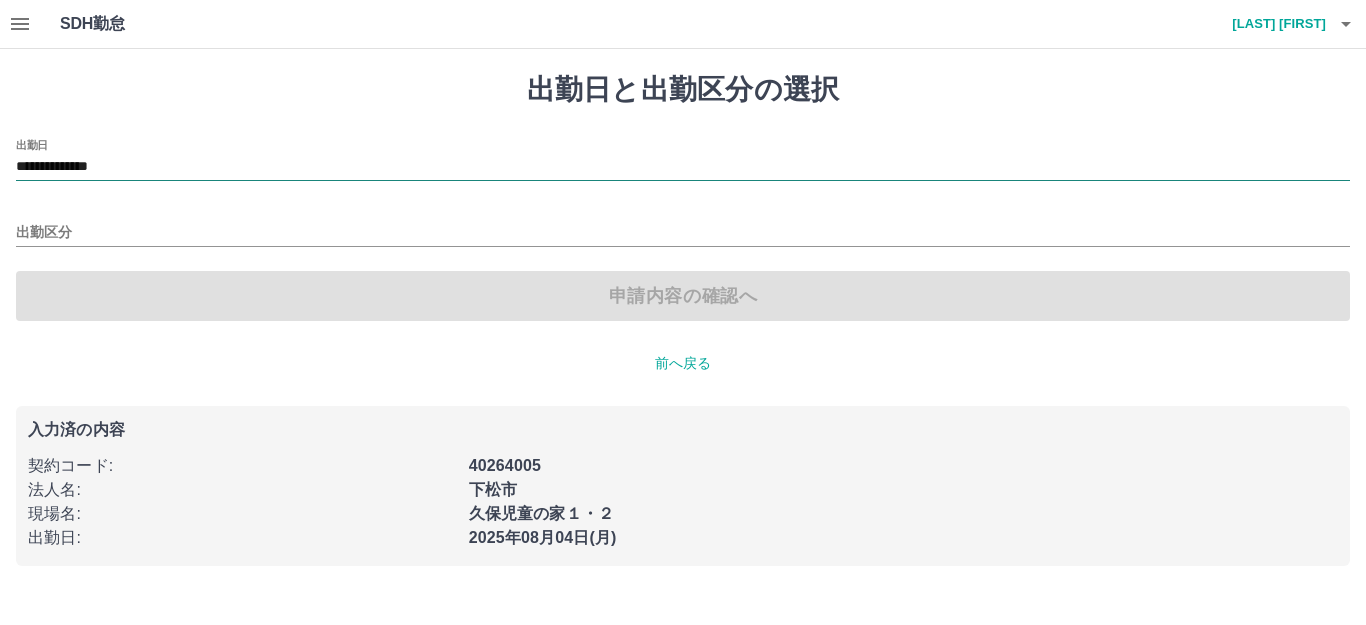 click on "**********" at bounding box center (683, 167) 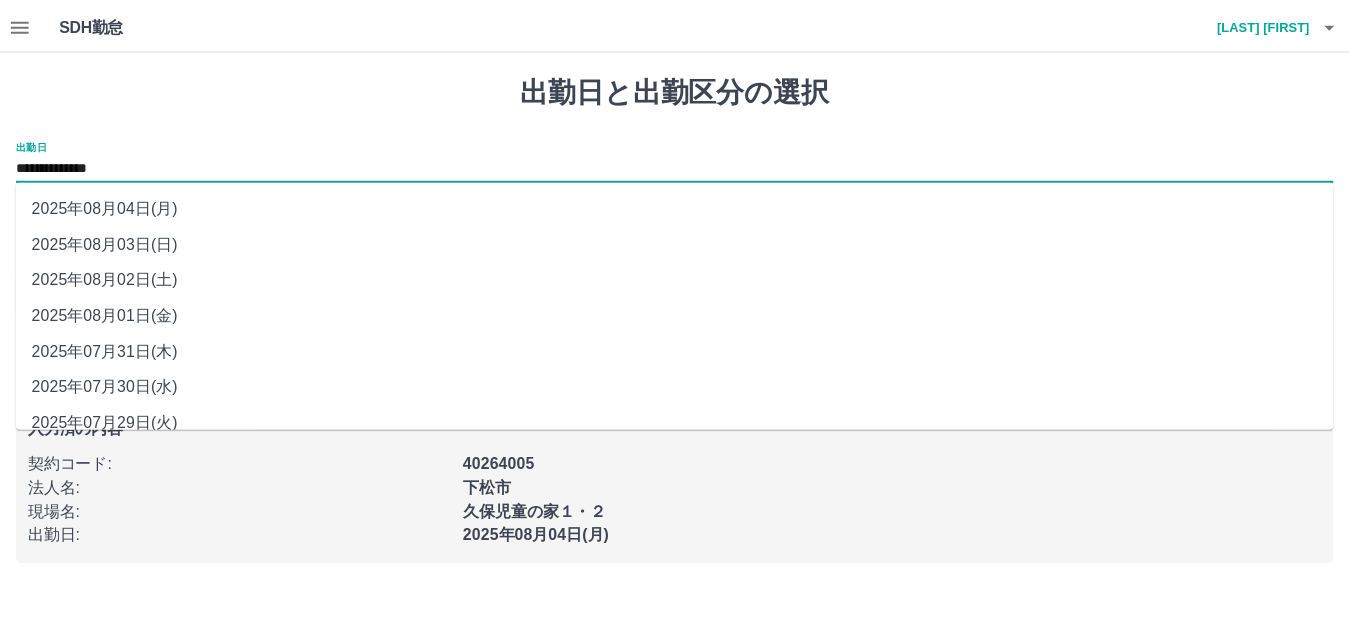 scroll, scrollTop: 90, scrollLeft: 0, axis: vertical 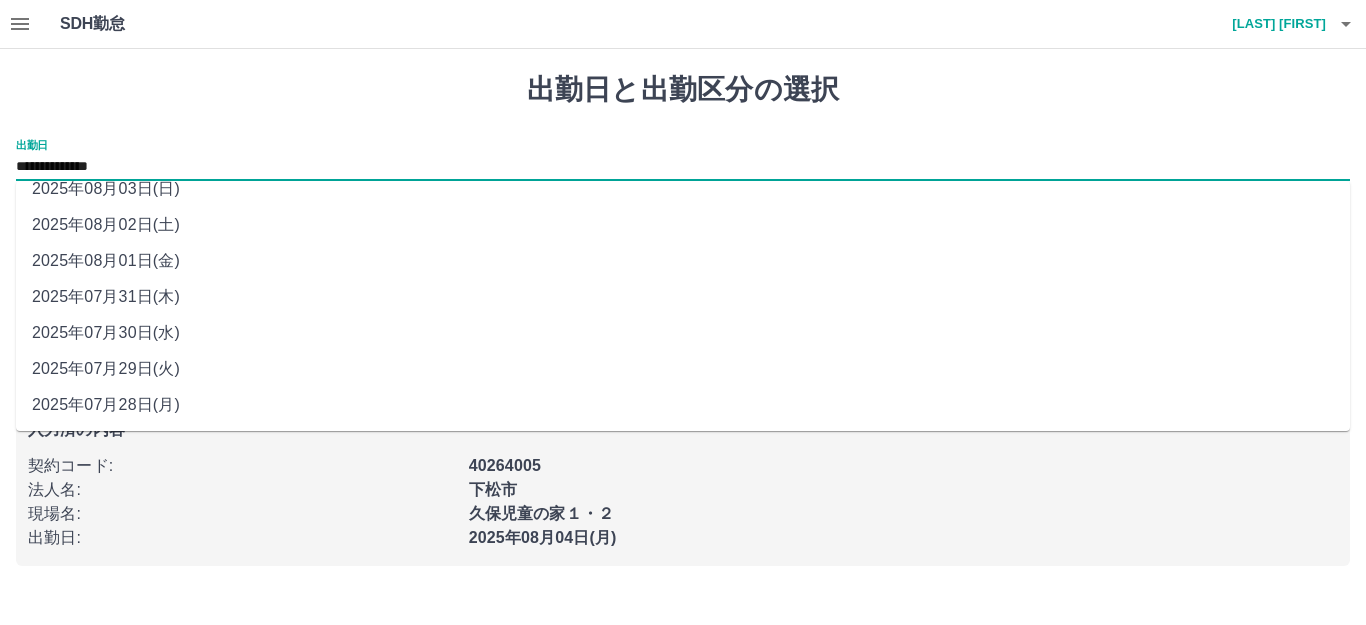 click on "2025年08月01日(金)" at bounding box center [683, 261] 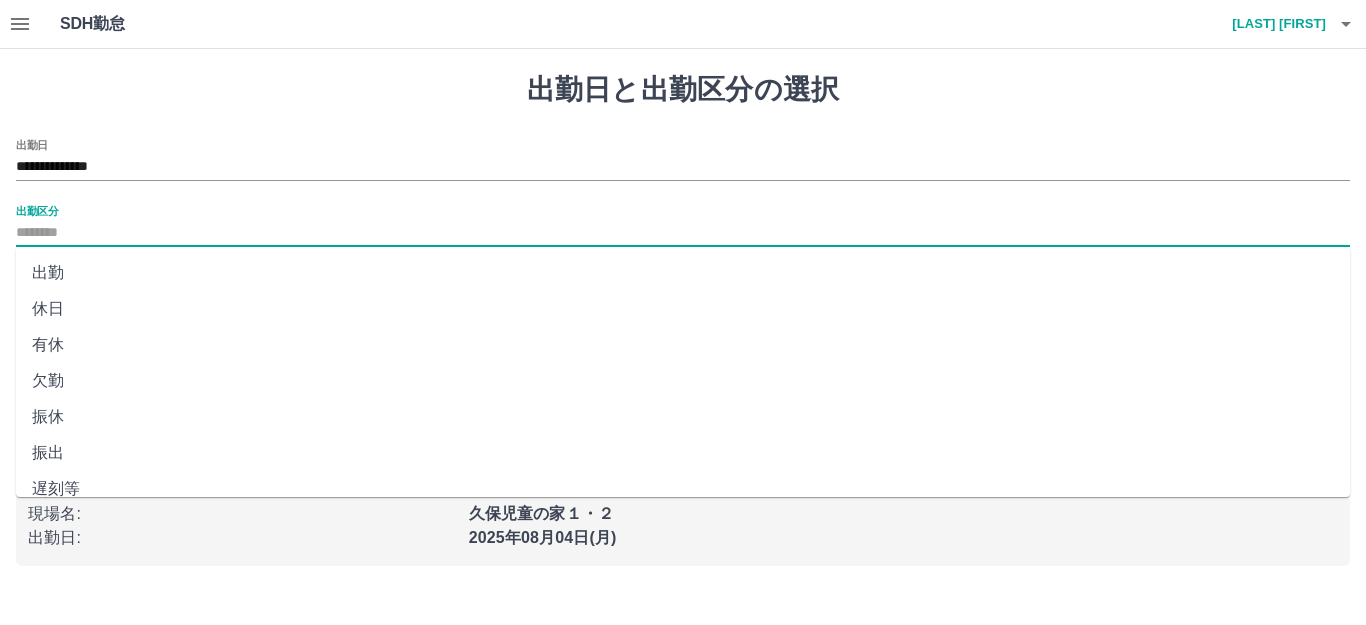 click on "出勤区分" at bounding box center [683, 233] 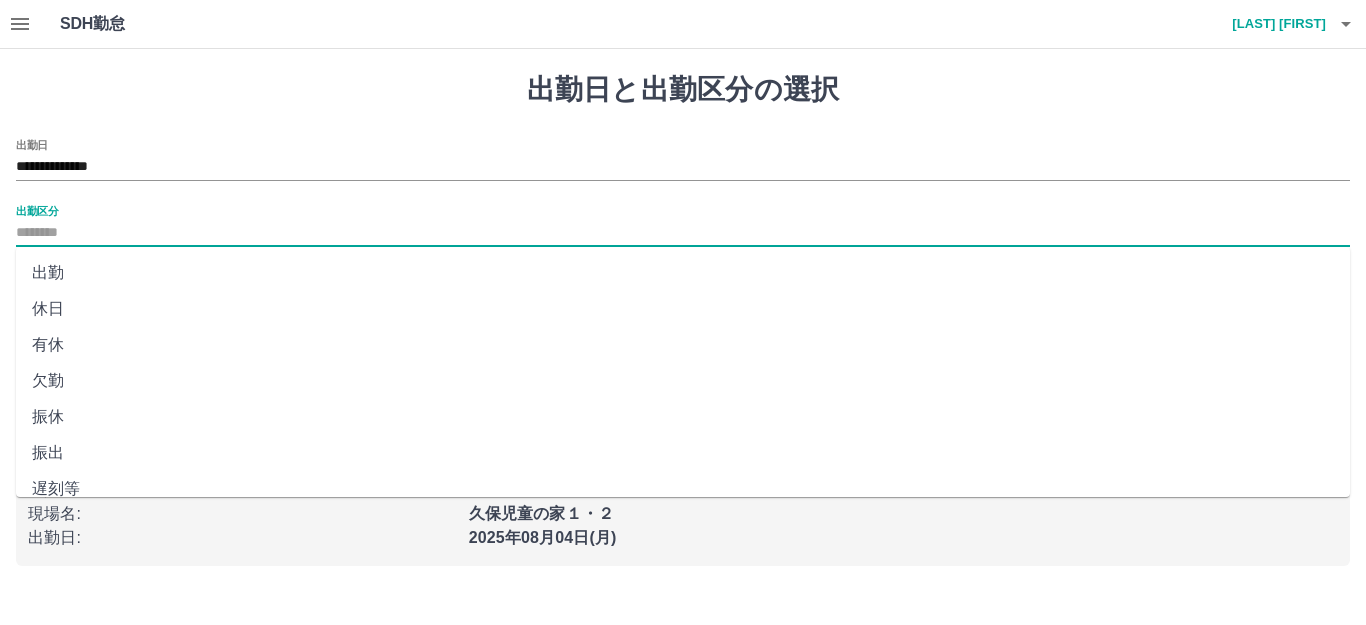 click on "出勤" at bounding box center [683, 273] 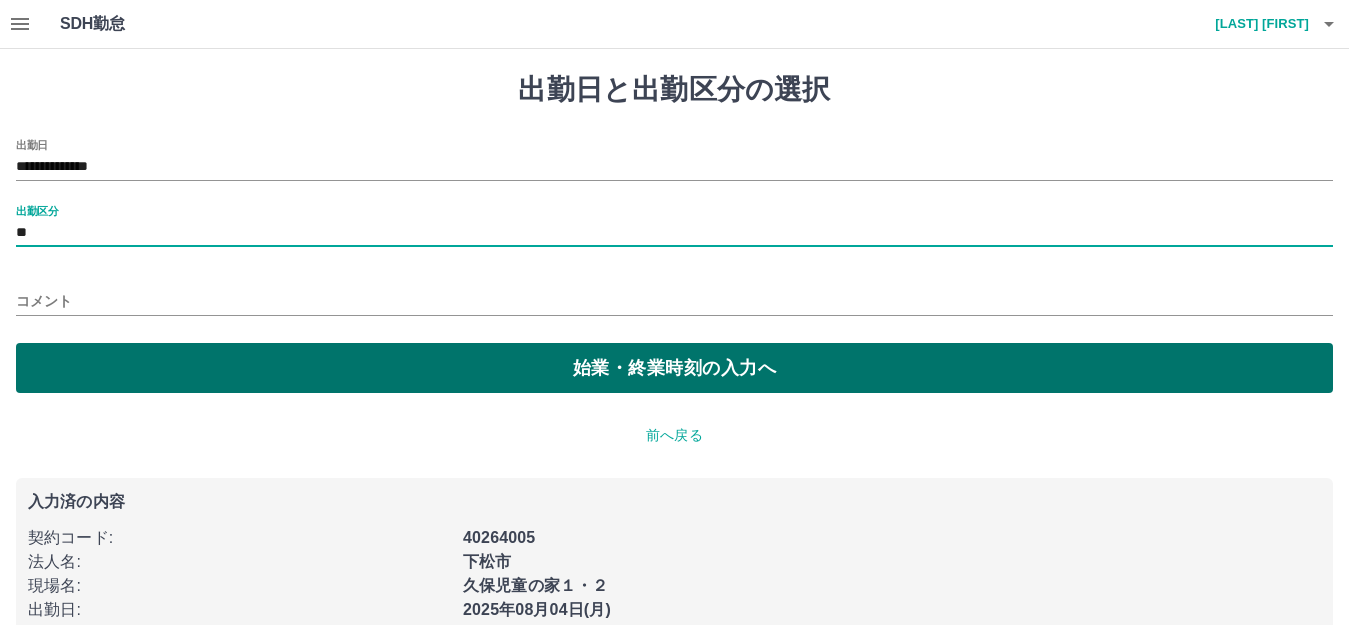 click on "始業・終業時刻の入力へ" at bounding box center (674, 368) 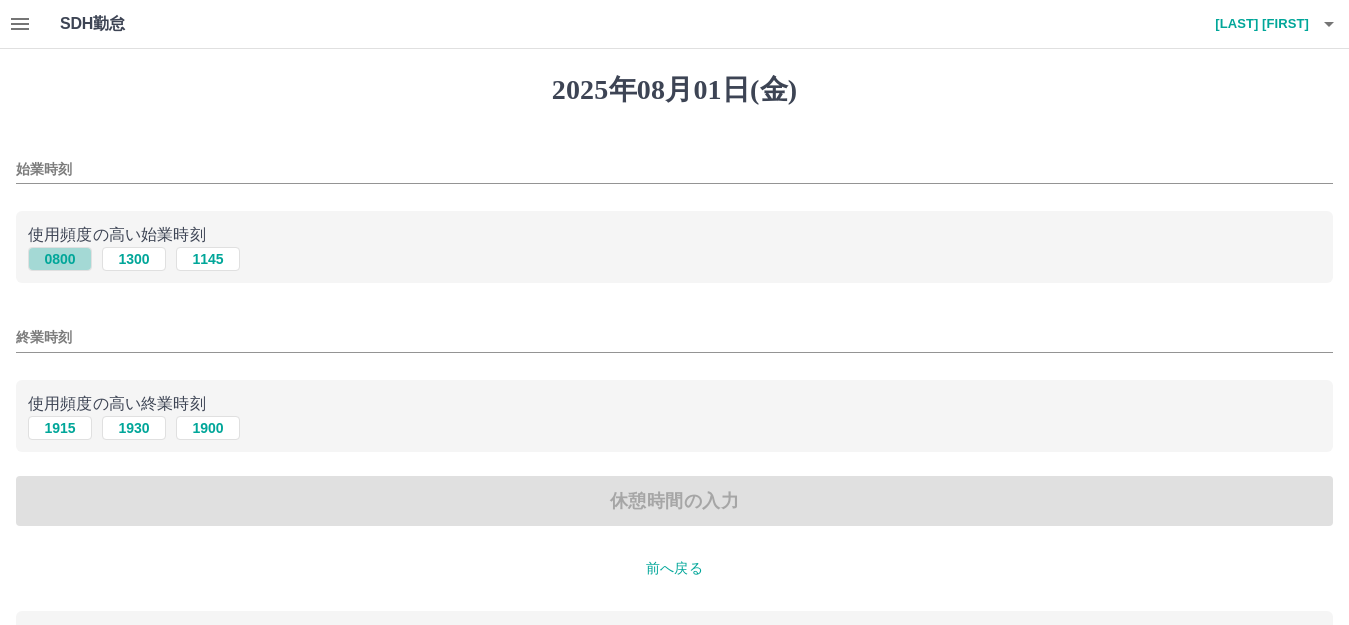 click on "0800" at bounding box center (60, 259) 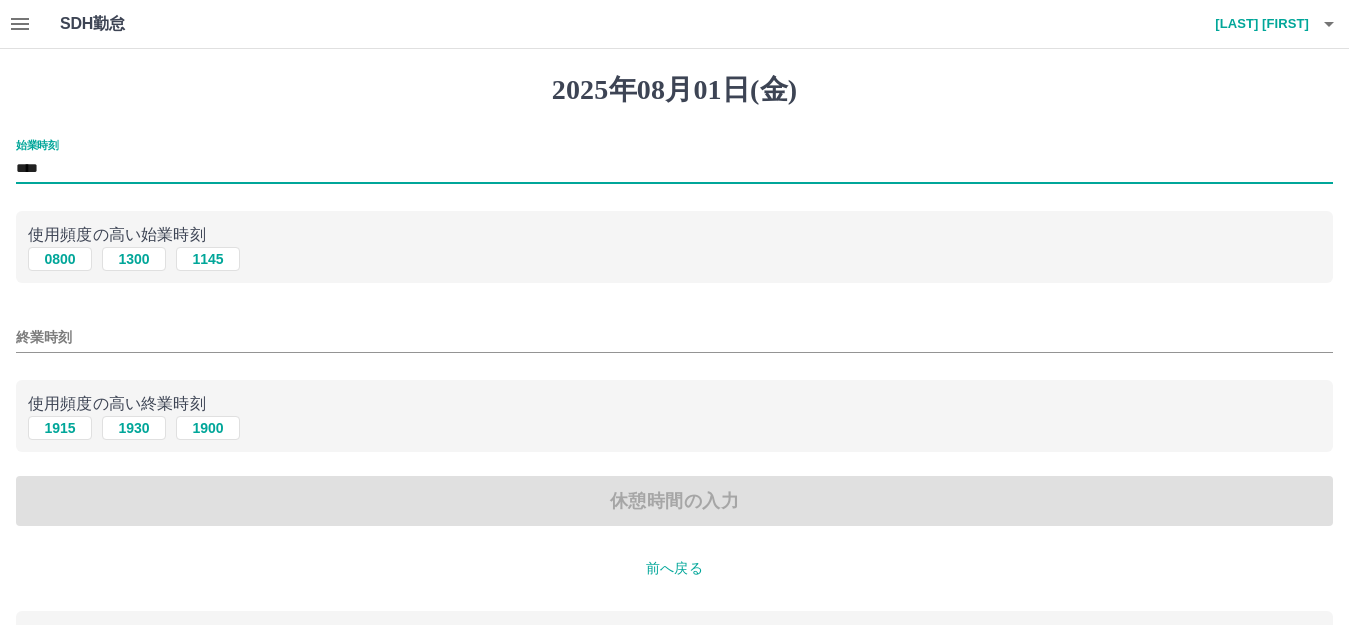 click on "****" at bounding box center (674, 169) 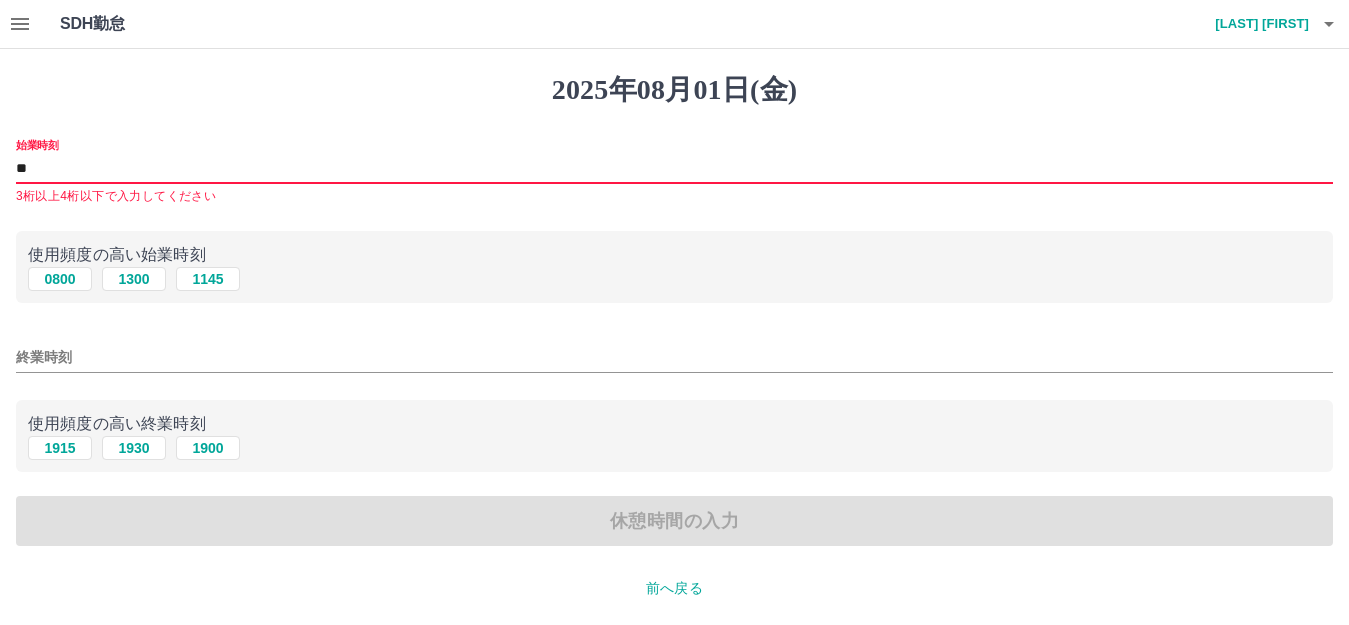 type on "*" 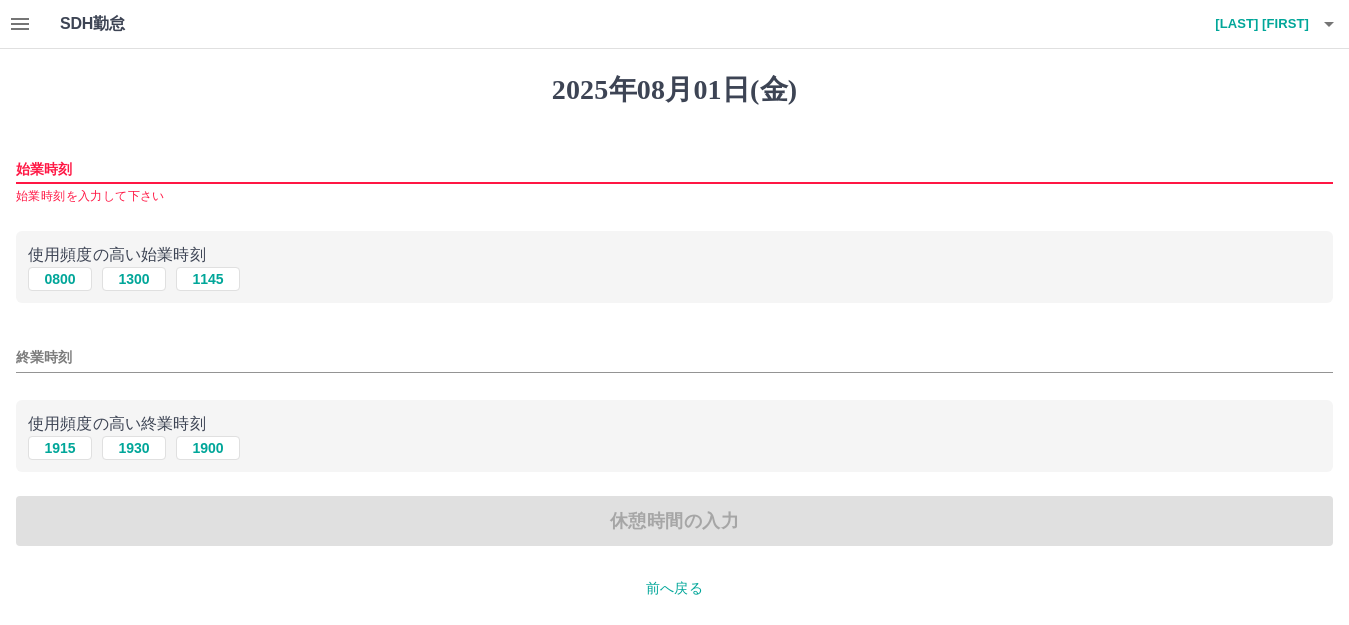 click on "始業時刻" at bounding box center [674, 169] 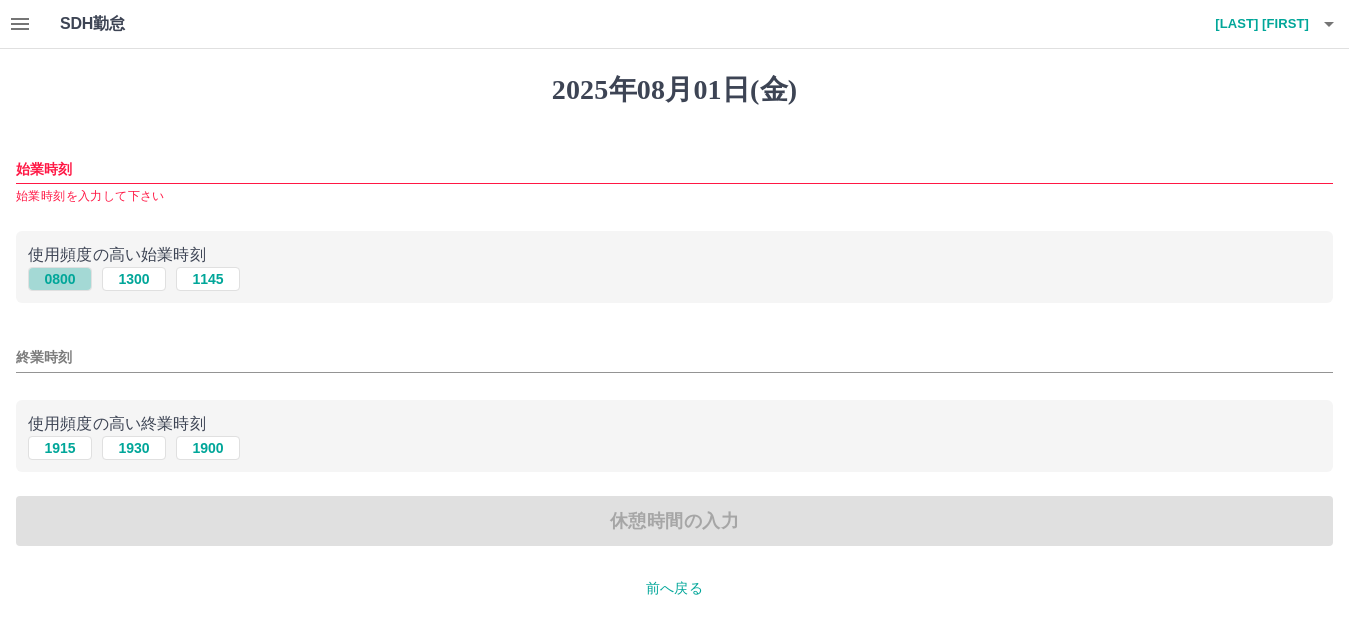 click on "0800" at bounding box center [60, 279] 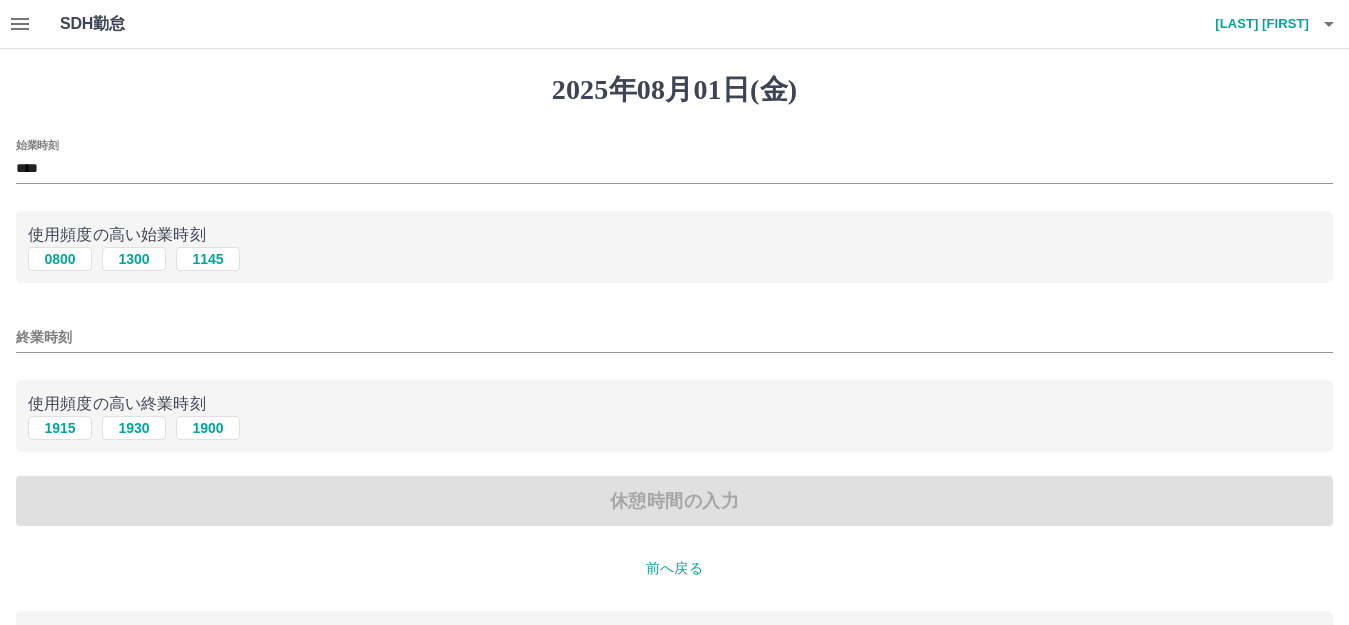click on "****" at bounding box center (674, 169) 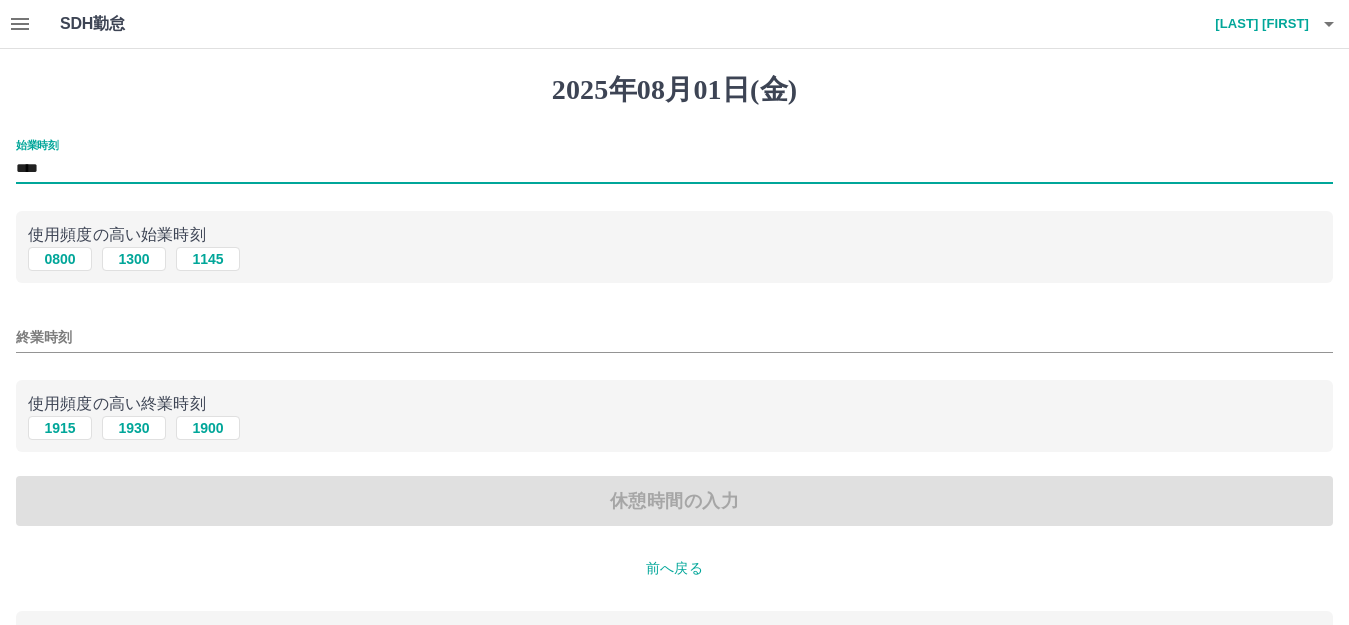 click on "****" at bounding box center [674, 169] 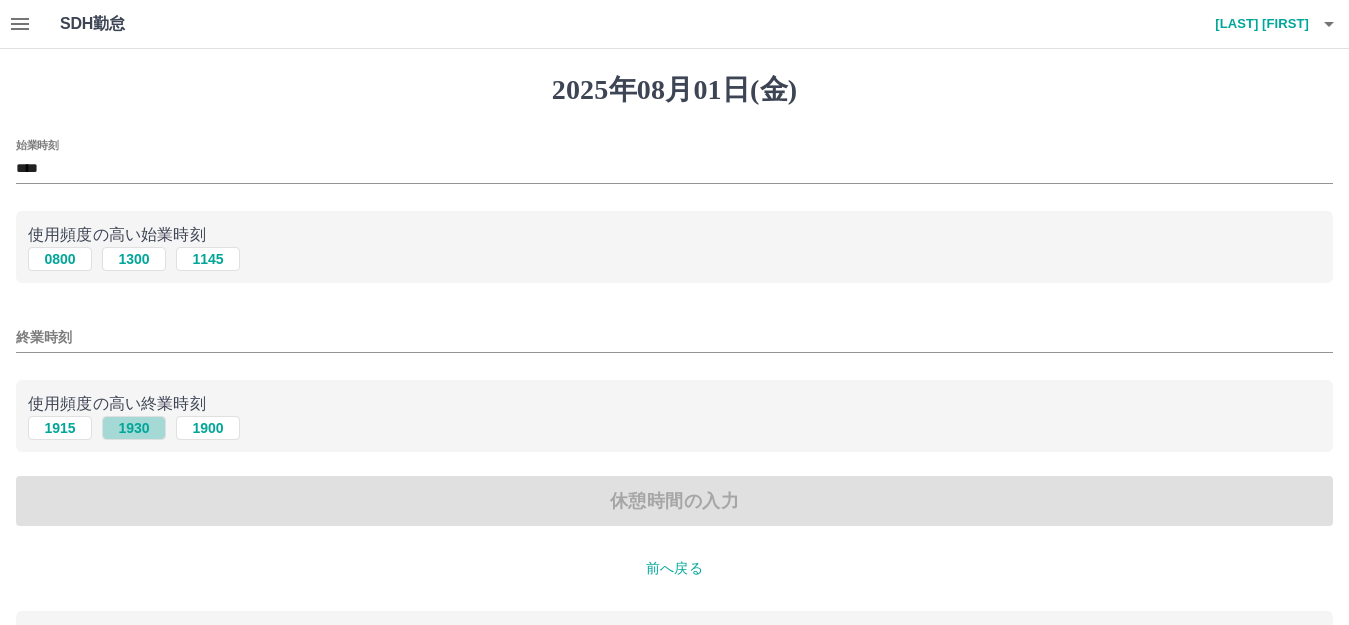 click on "1930" at bounding box center (134, 428) 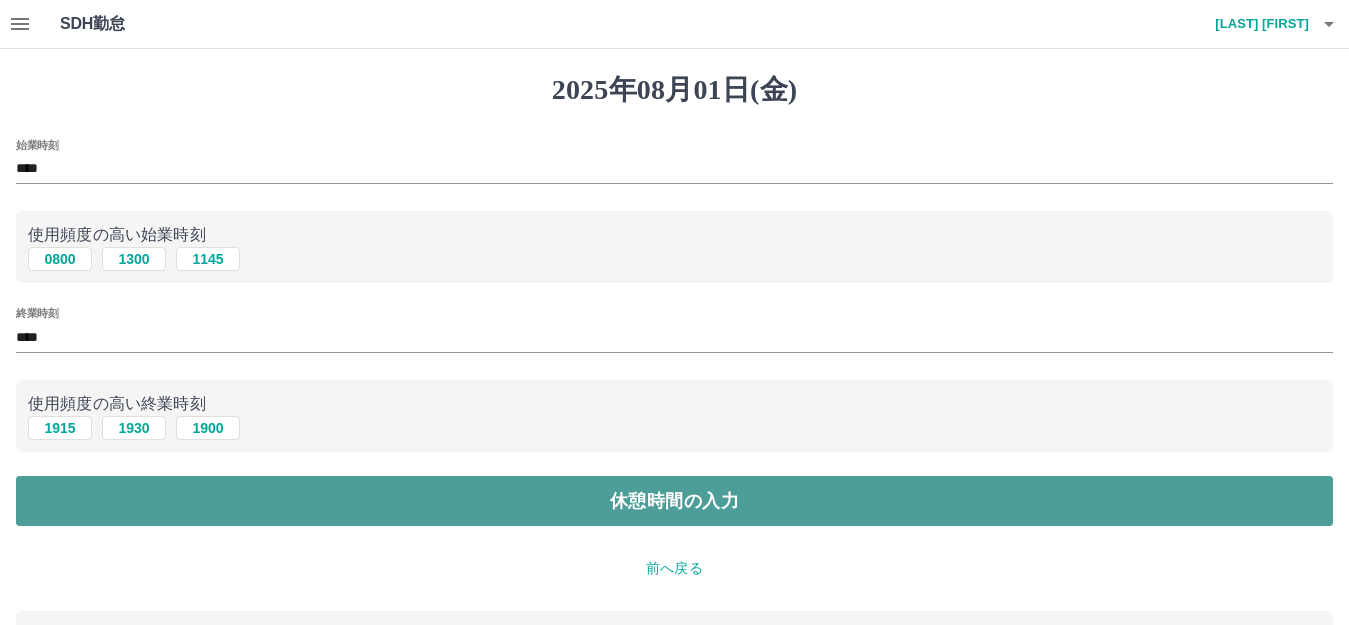 click on "休憩時間の入力" at bounding box center (674, 501) 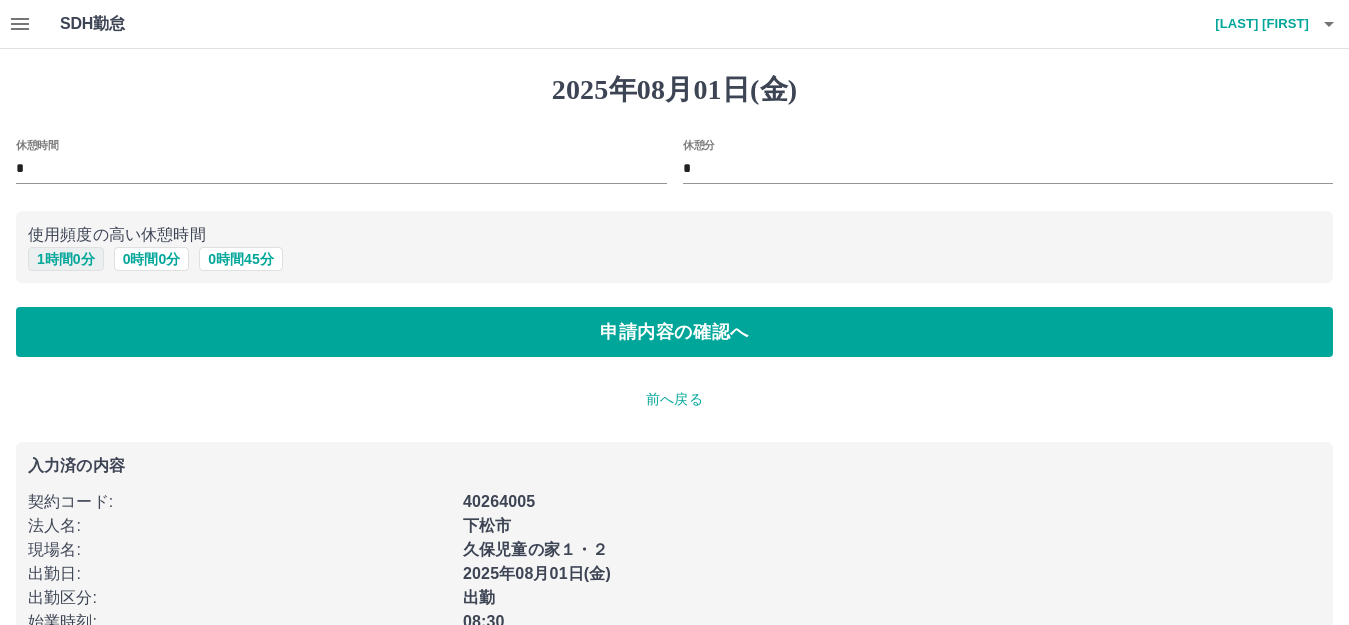click on "1 時間 0 分" at bounding box center [66, 259] 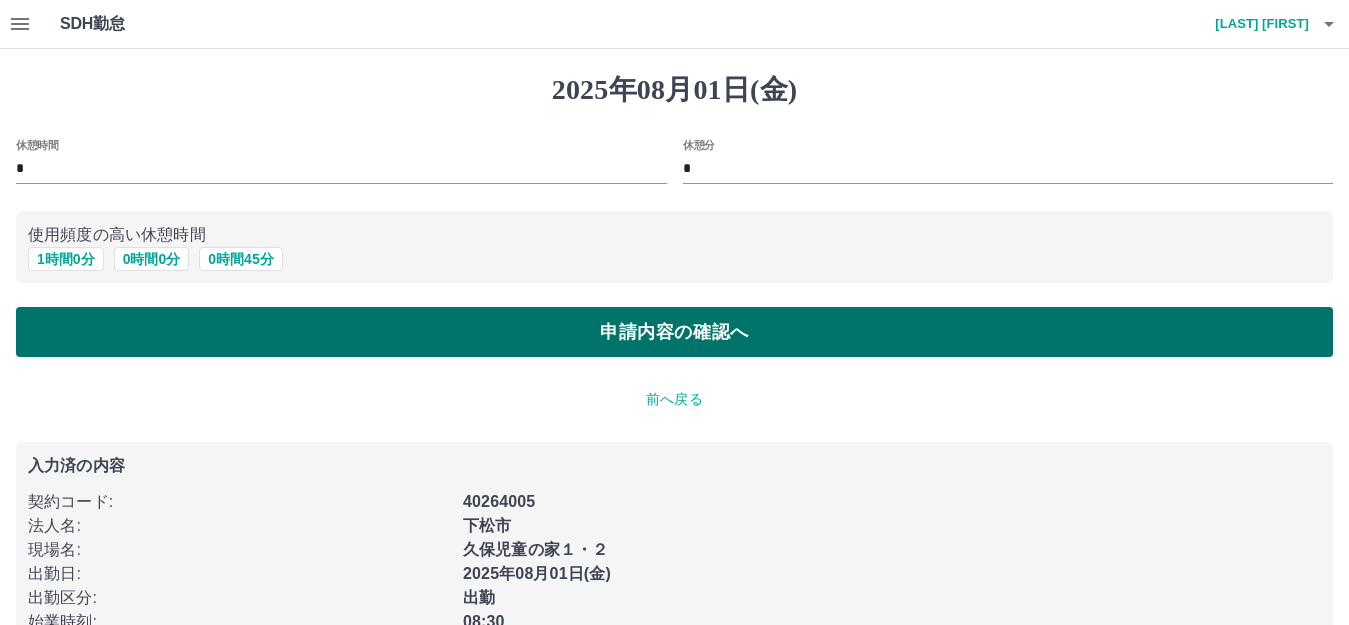 click on "申請内容の確認へ" at bounding box center [674, 332] 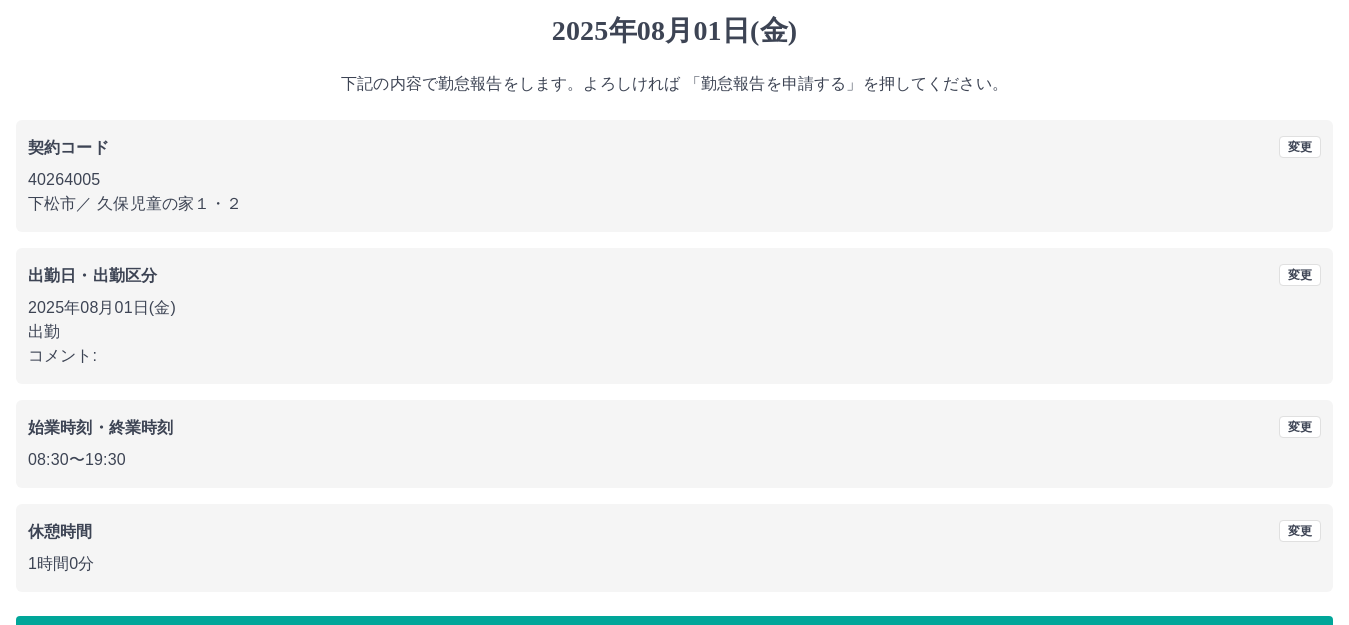 scroll, scrollTop: 124, scrollLeft: 0, axis: vertical 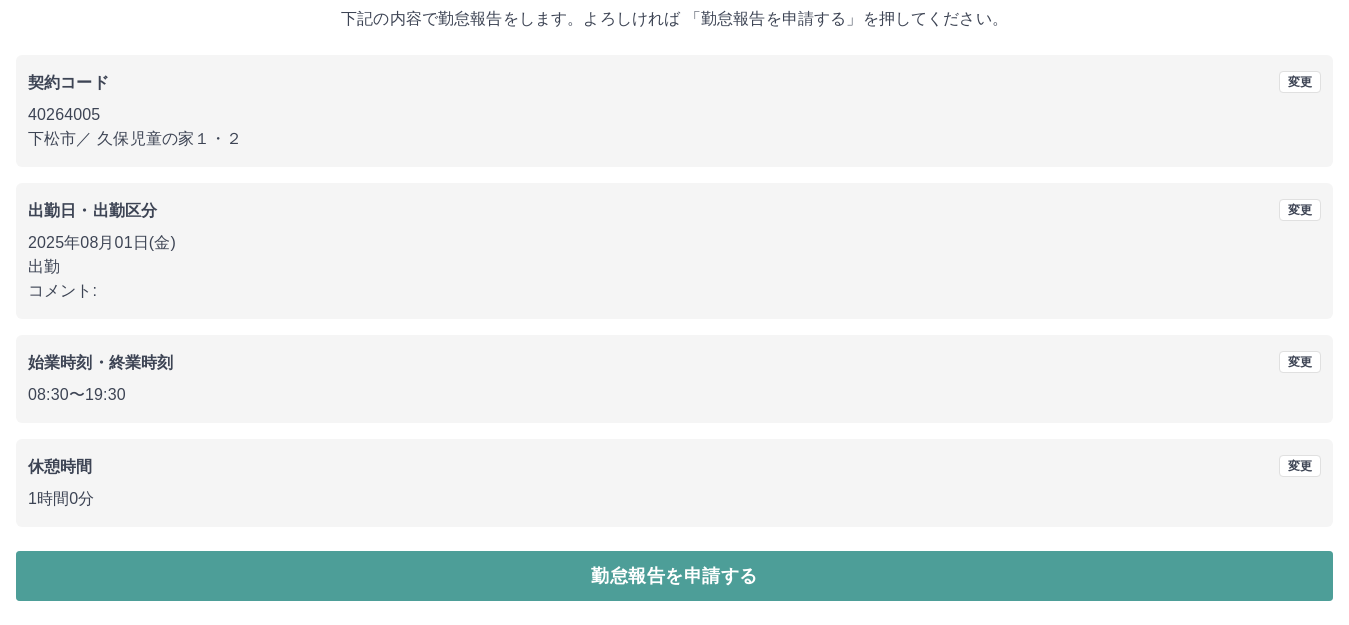 click on "勤怠報告を申請する" at bounding box center [674, 576] 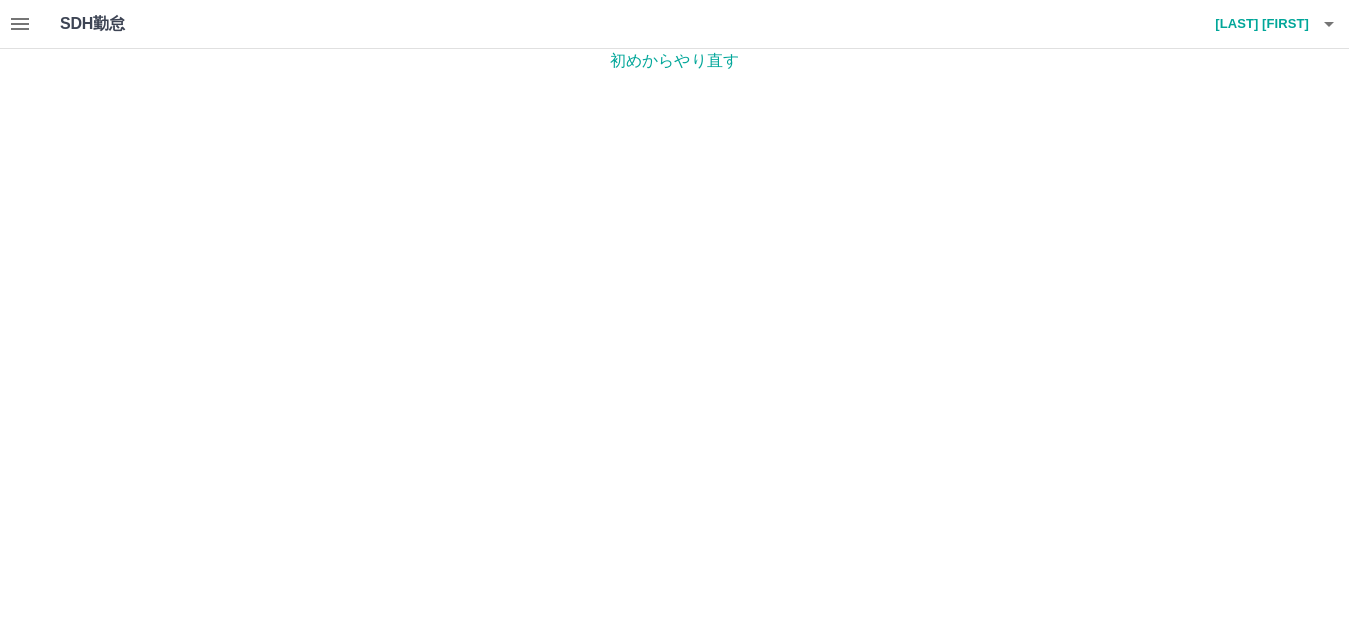 scroll, scrollTop: 0, scrollLeft: 0, axis: both 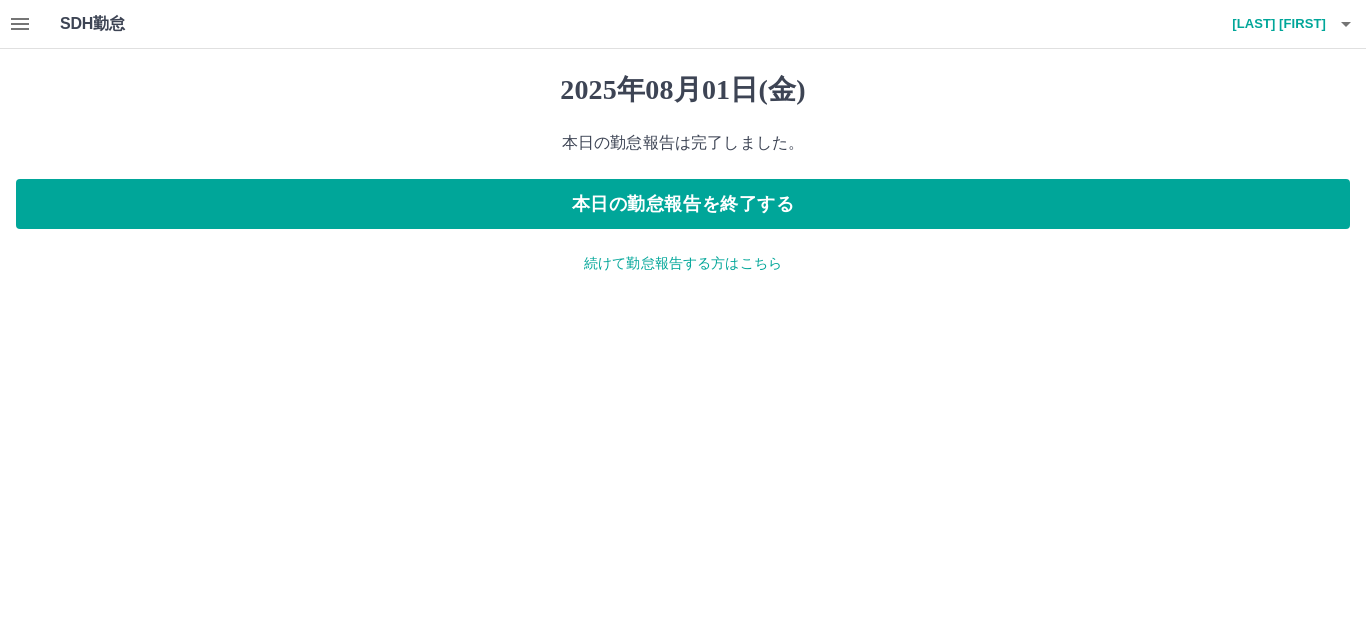 click on "続けて勤怠報告する方はこちら" at bounding box center (683, 263) 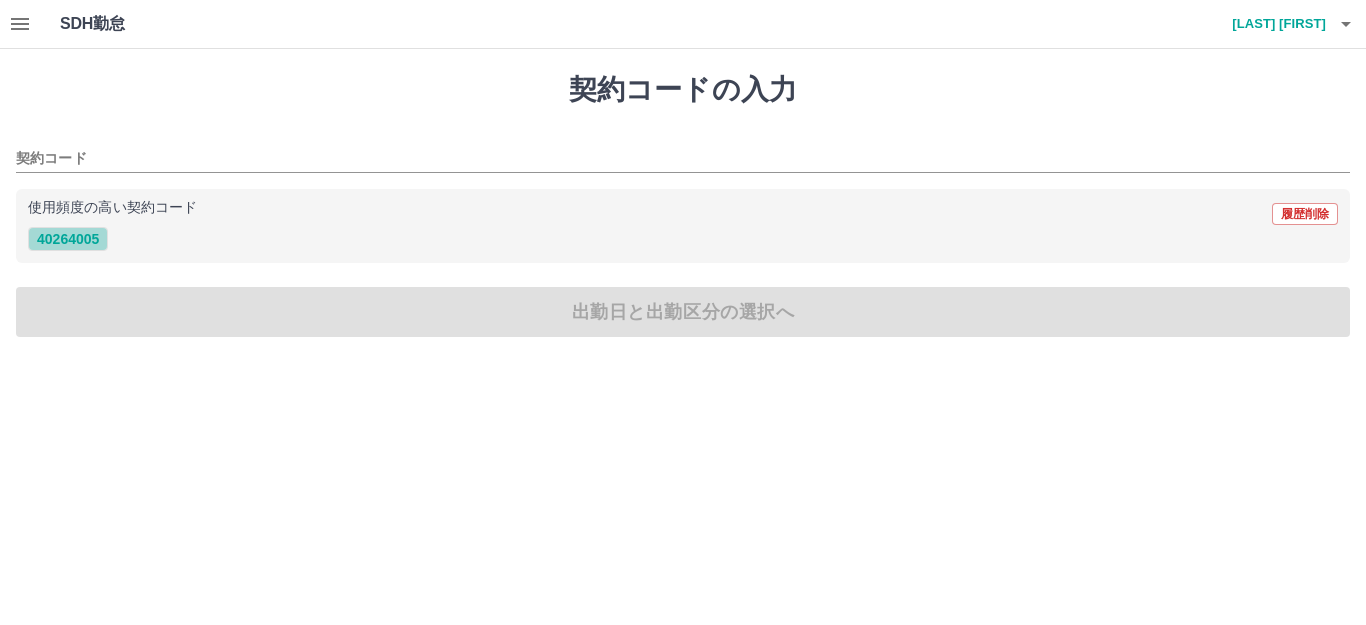 click on "40264005" at bounding box center (68, 239) 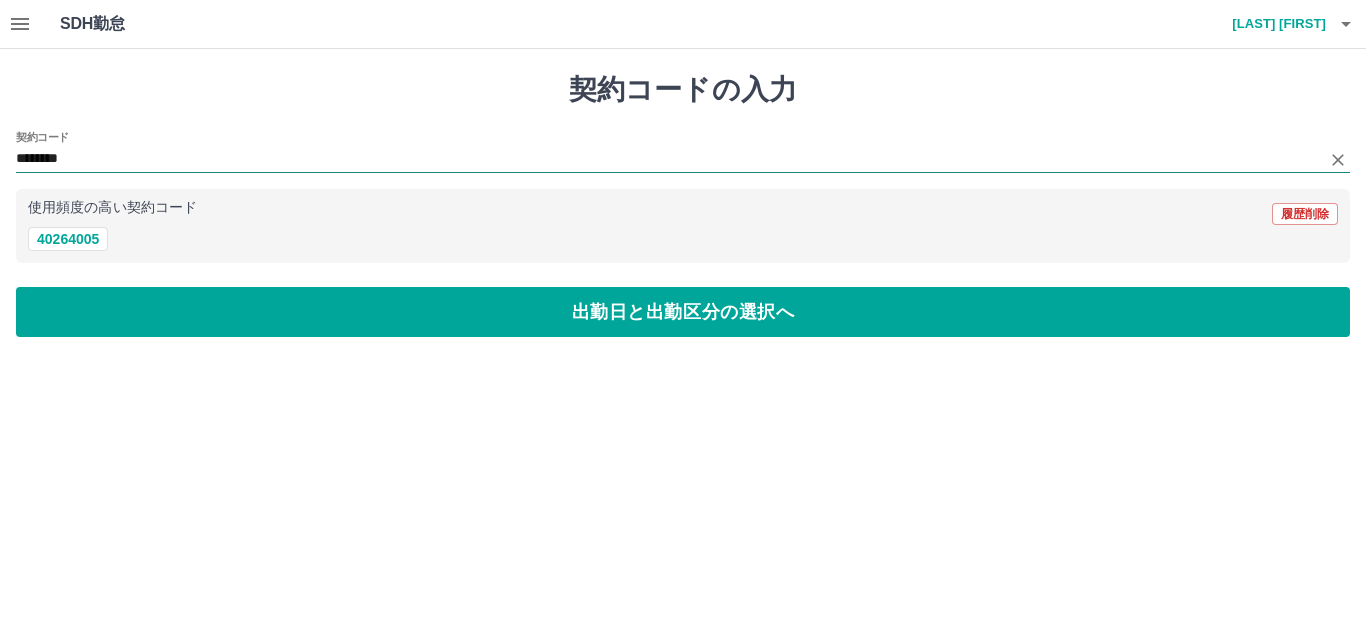 click on "********" at bounding box center (668, 159) 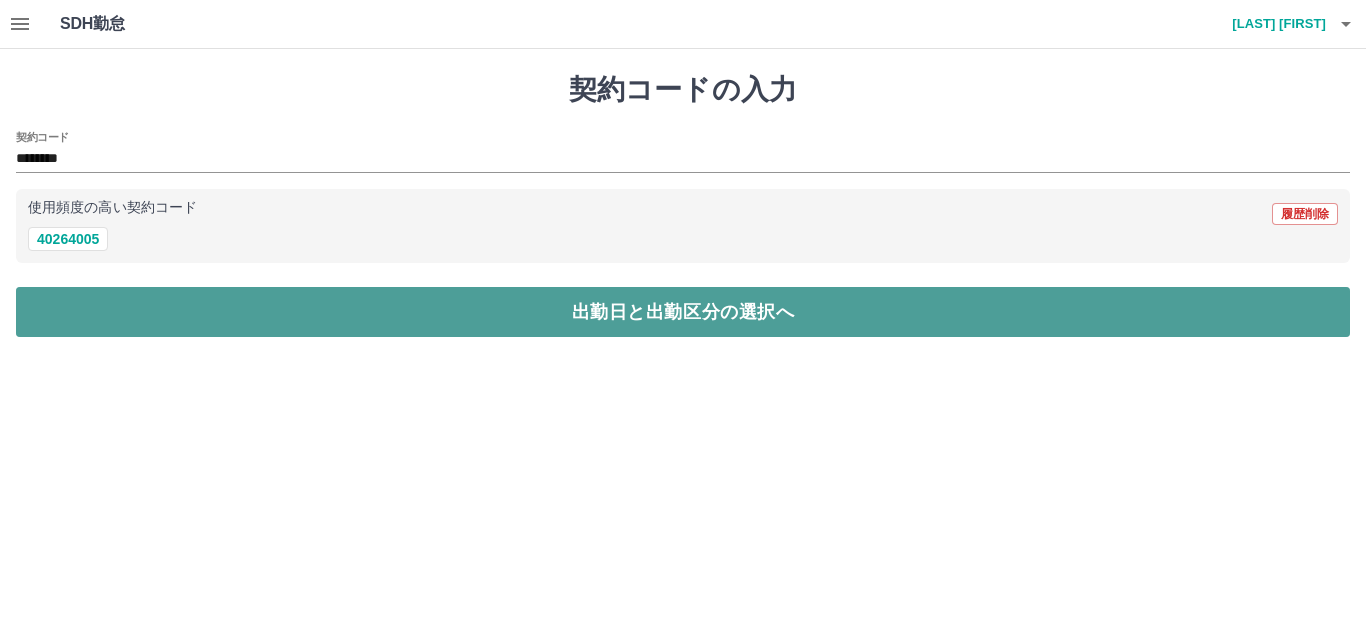 click on "出勤日と出勤区分の選択へ" at bounding box center [683, 312] 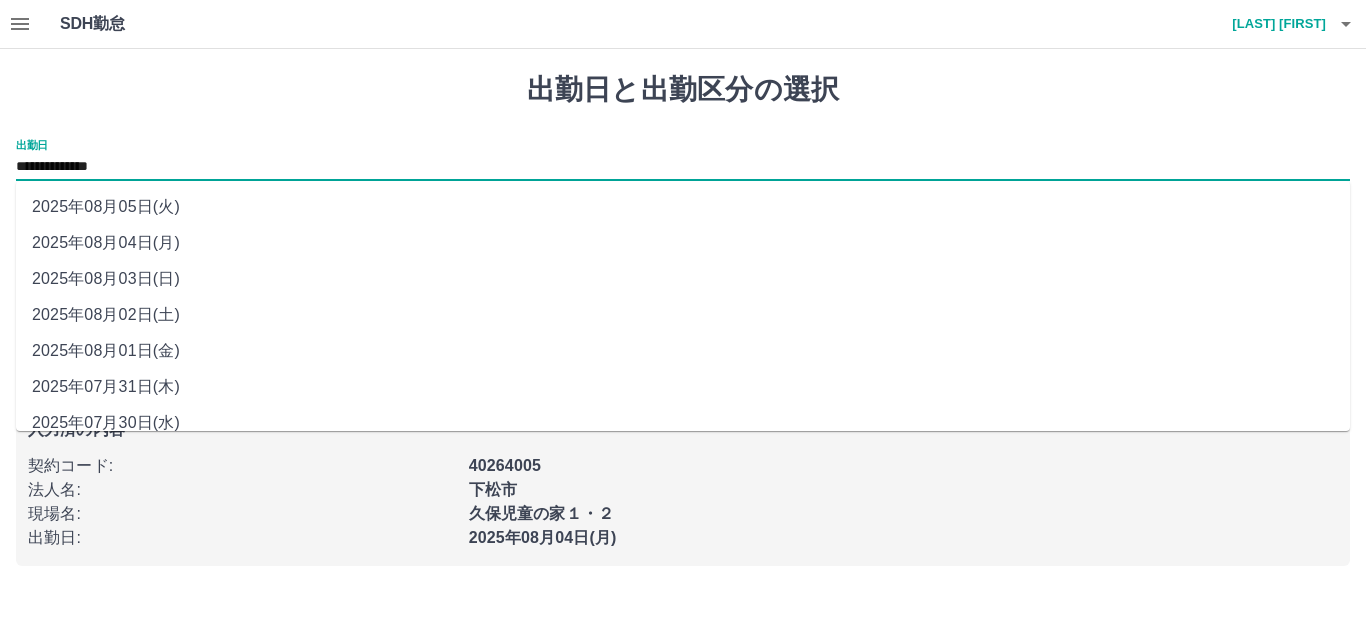 click on "**********" at bounding box center [683, 167] 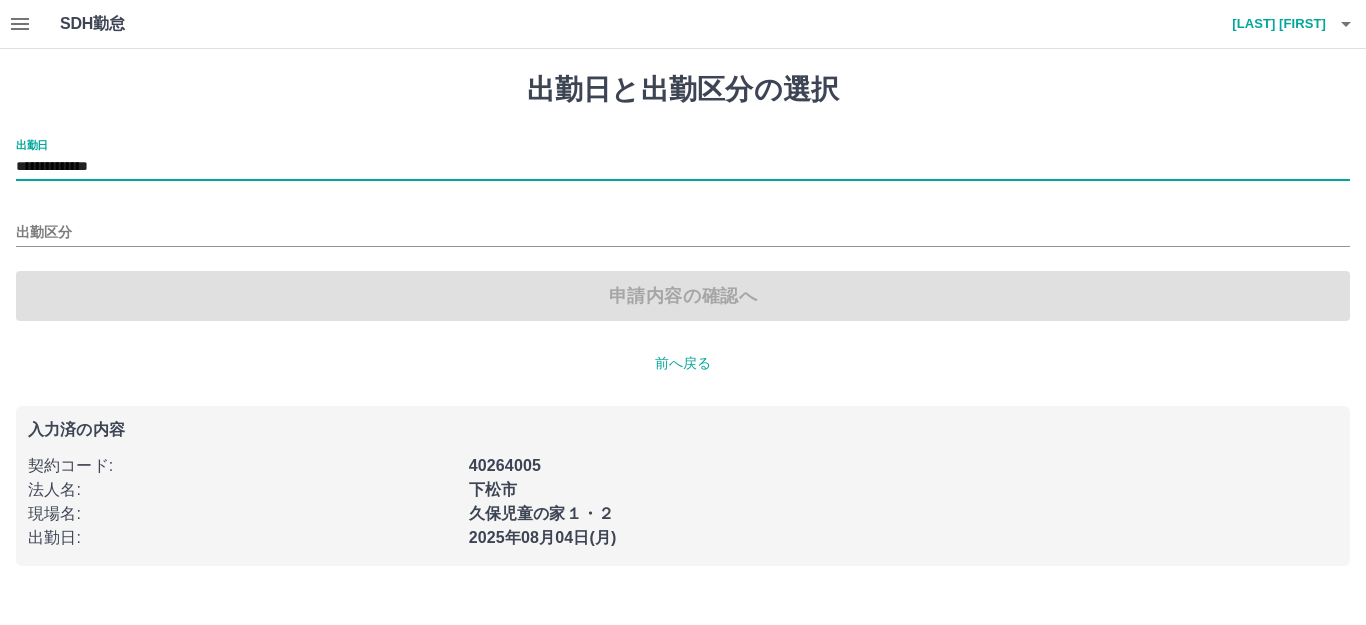 click 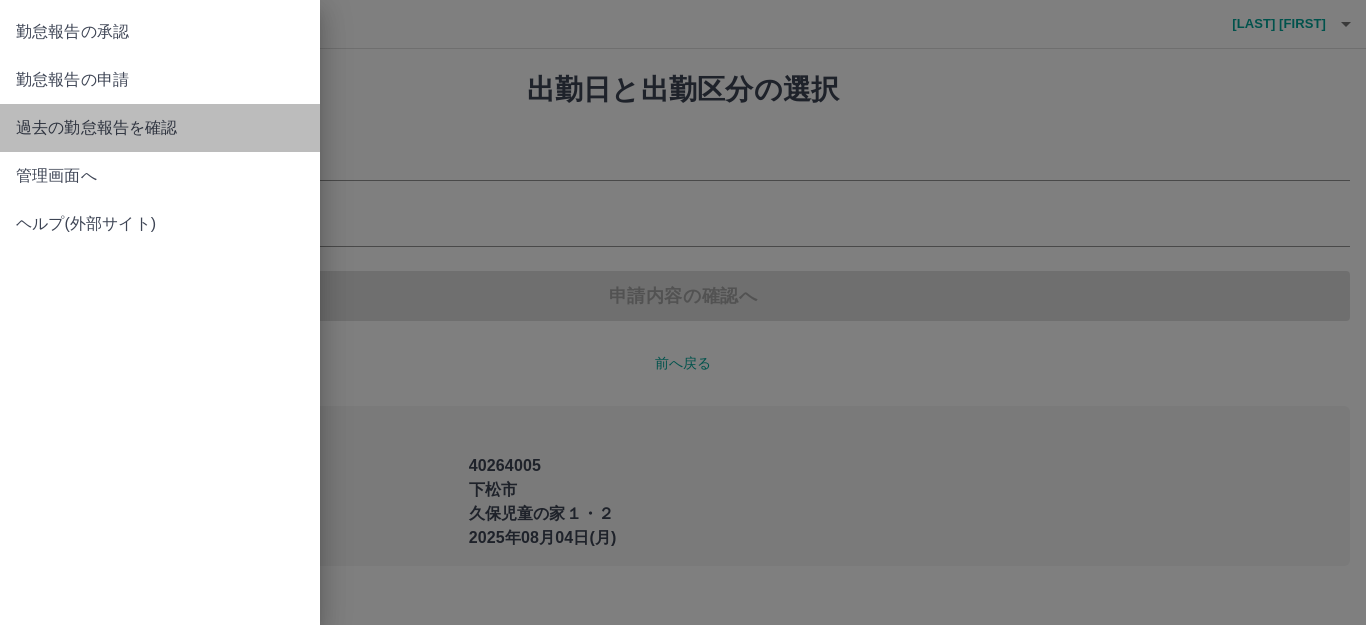 click on "過去の勤怠報告を確認" at bounding box center (160, 128) 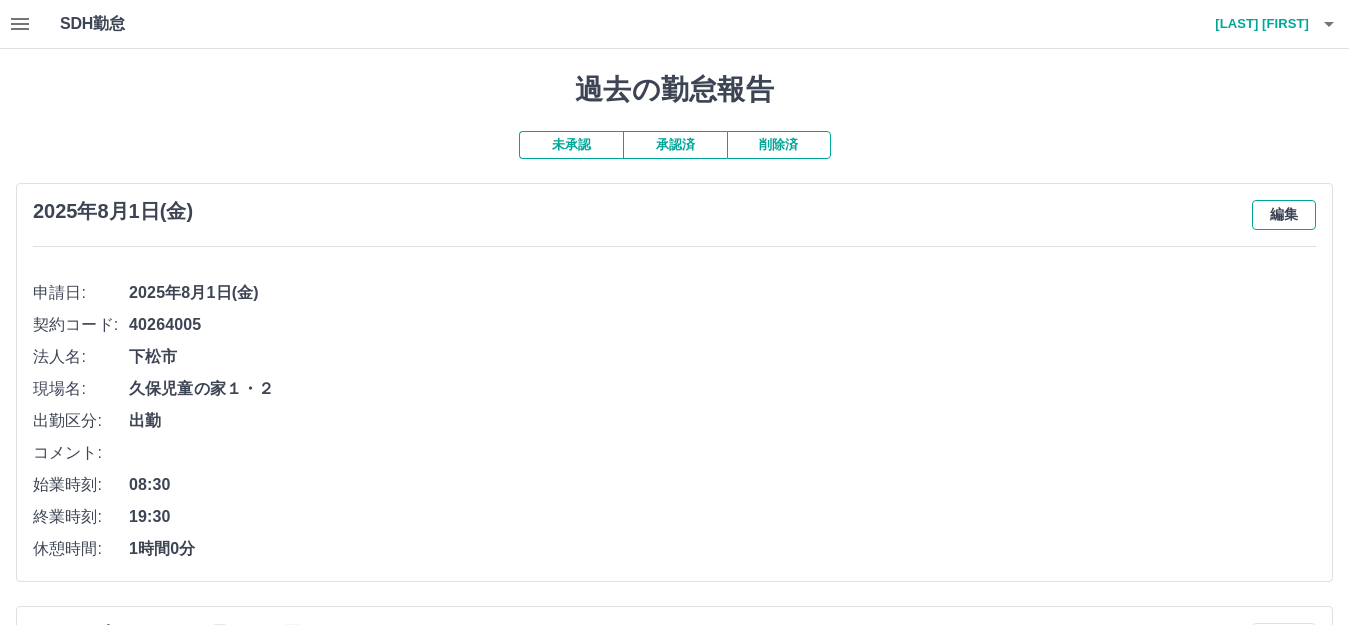 click on "編集" at bounding box center [1284, 215] 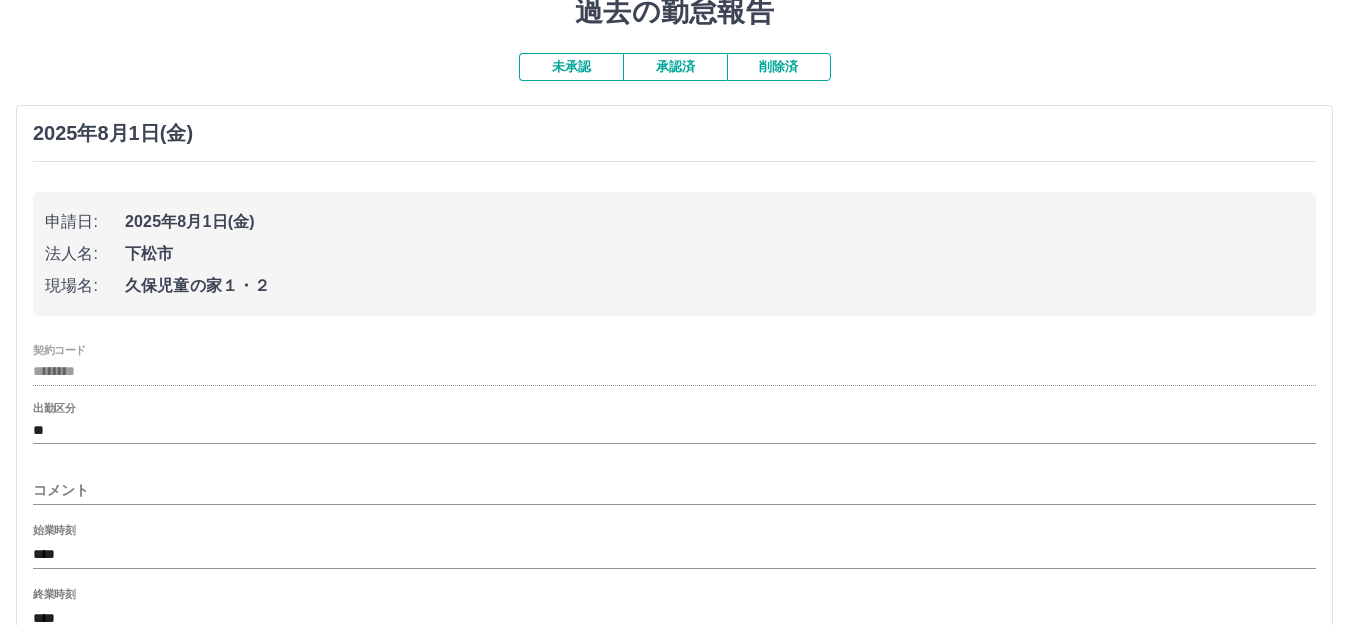 scroll, scrollTop: 300, scrollLeft: 0, axis: vertical 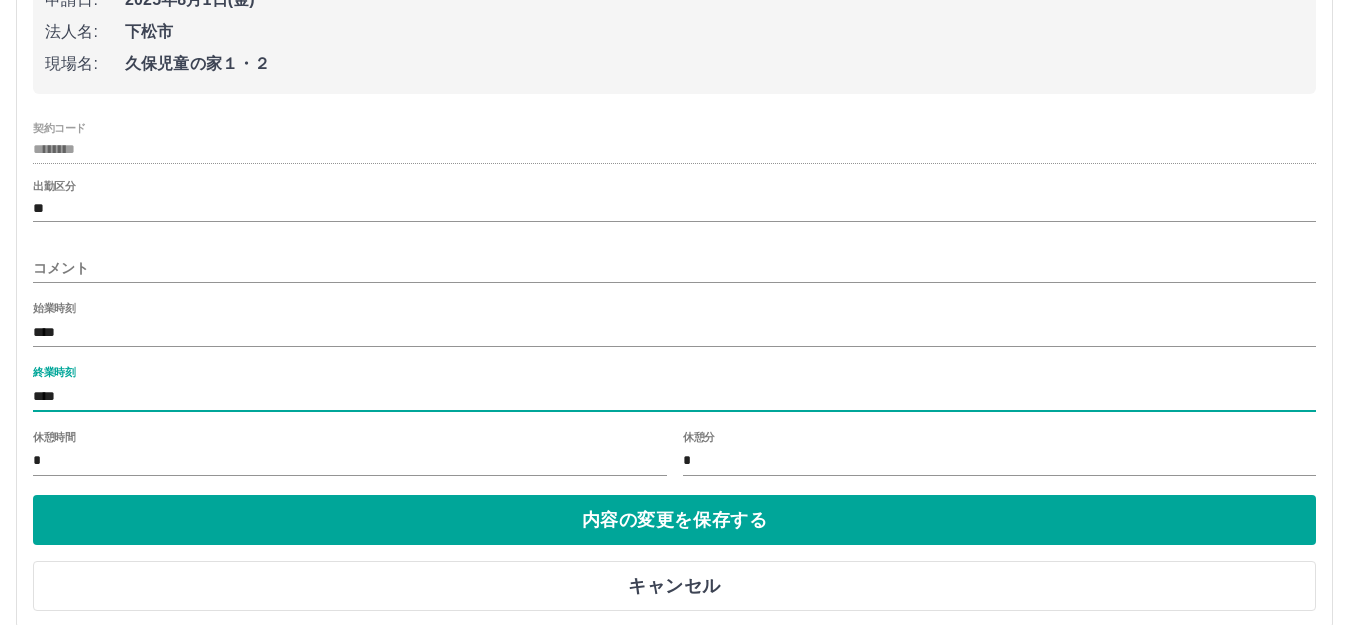 click on "****" at bounding box center [674, 396] 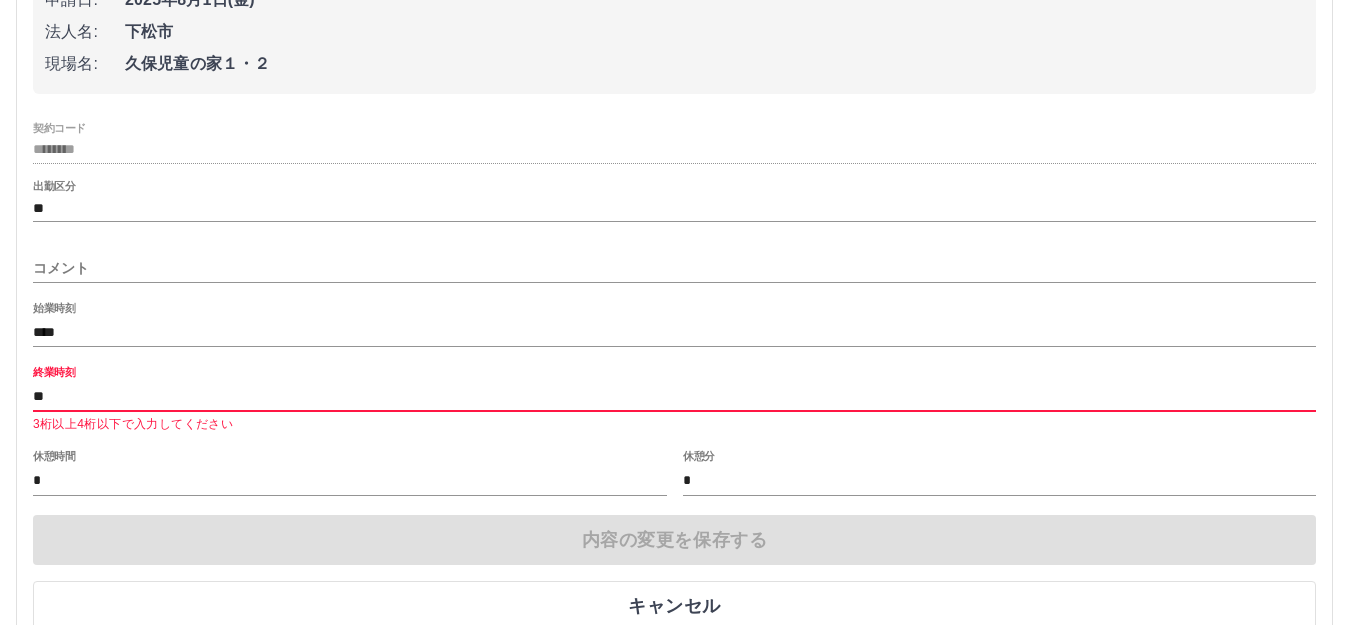 type on "*" 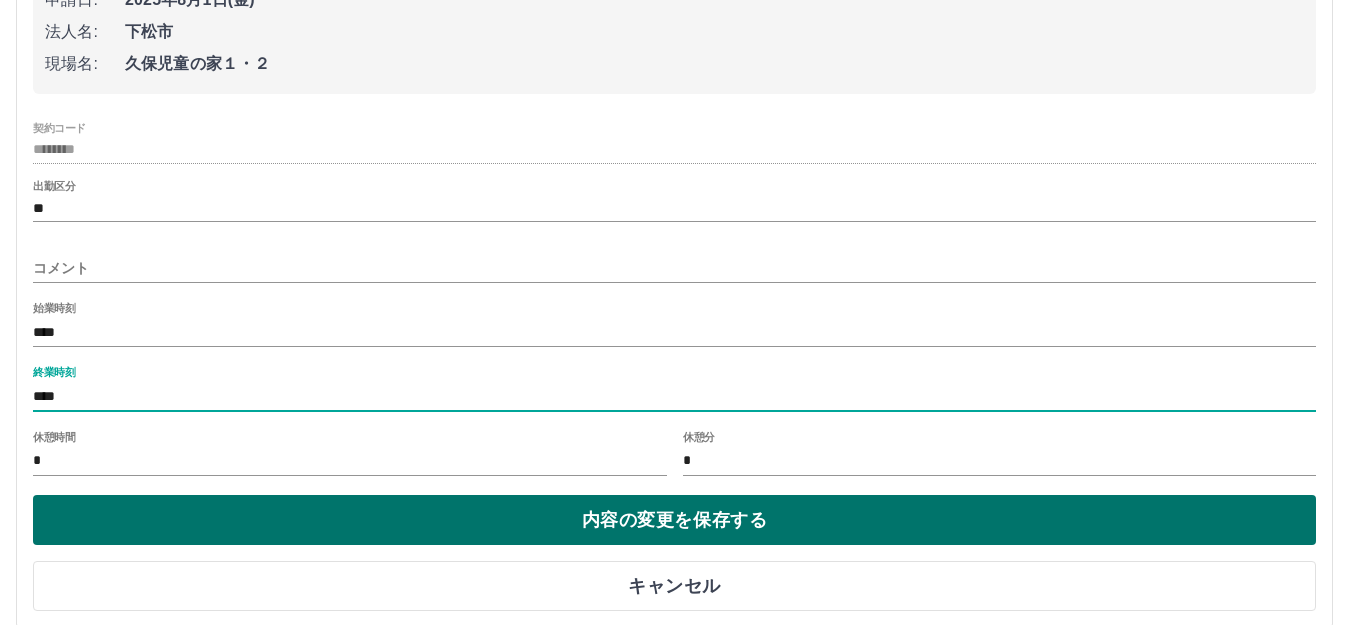 type on "****" 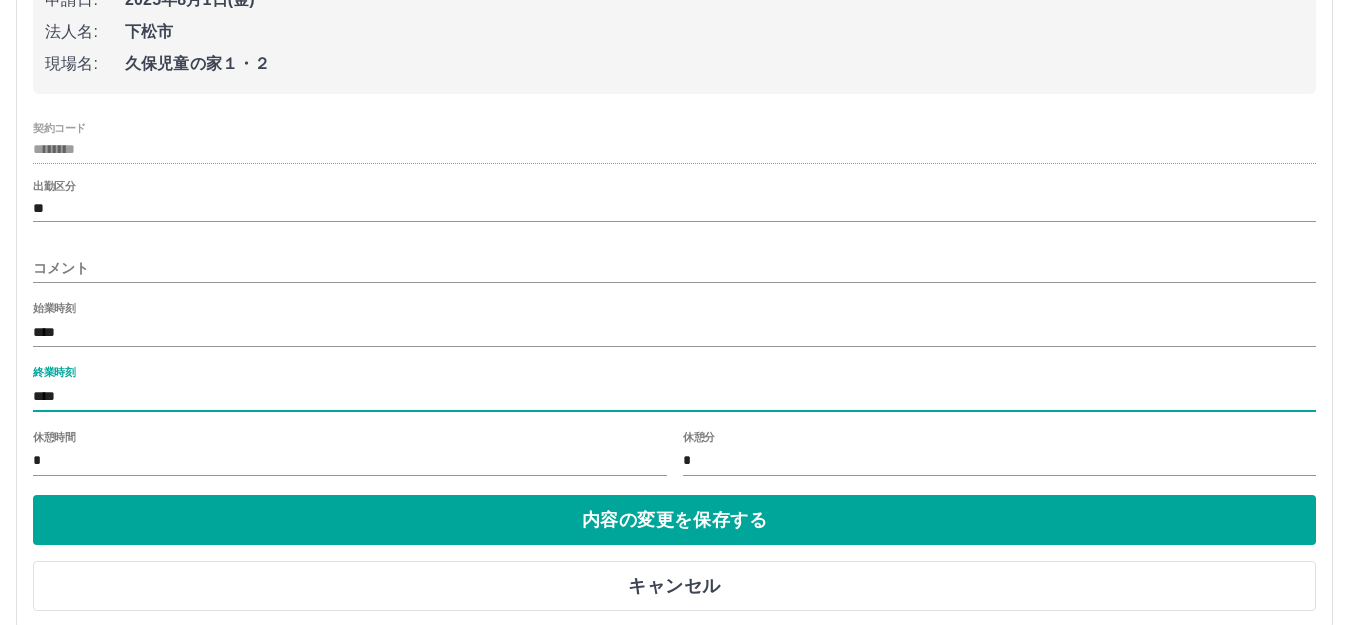 click on "内容の変更を保存する" at bounding box center (674, 520) 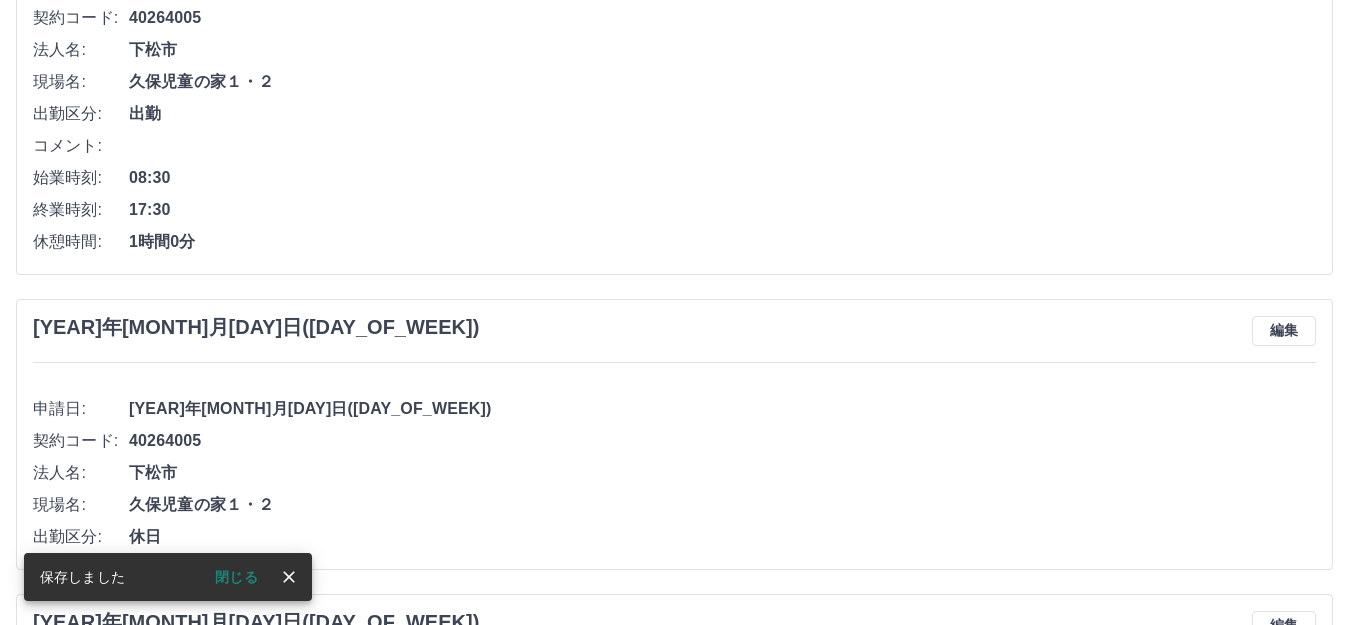 scroll, scrollTop: 107, scrollLeft: 0, axis: vertical 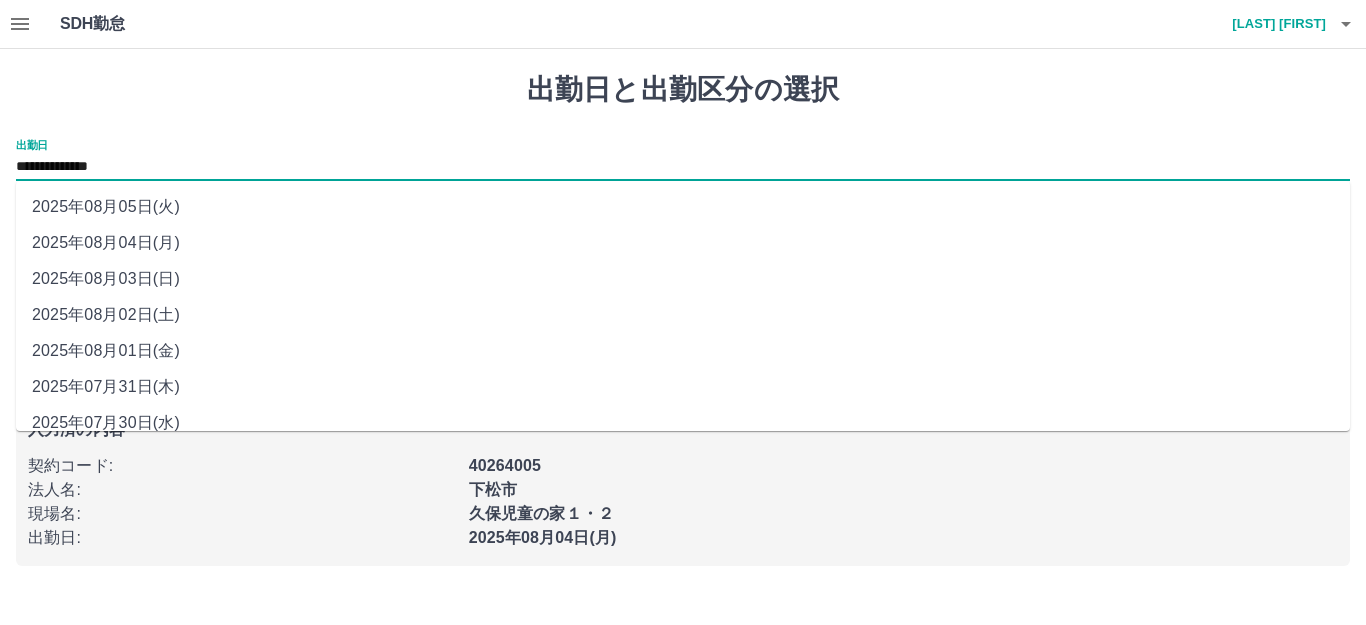 click on "**********" at bounding box center (683, 167) 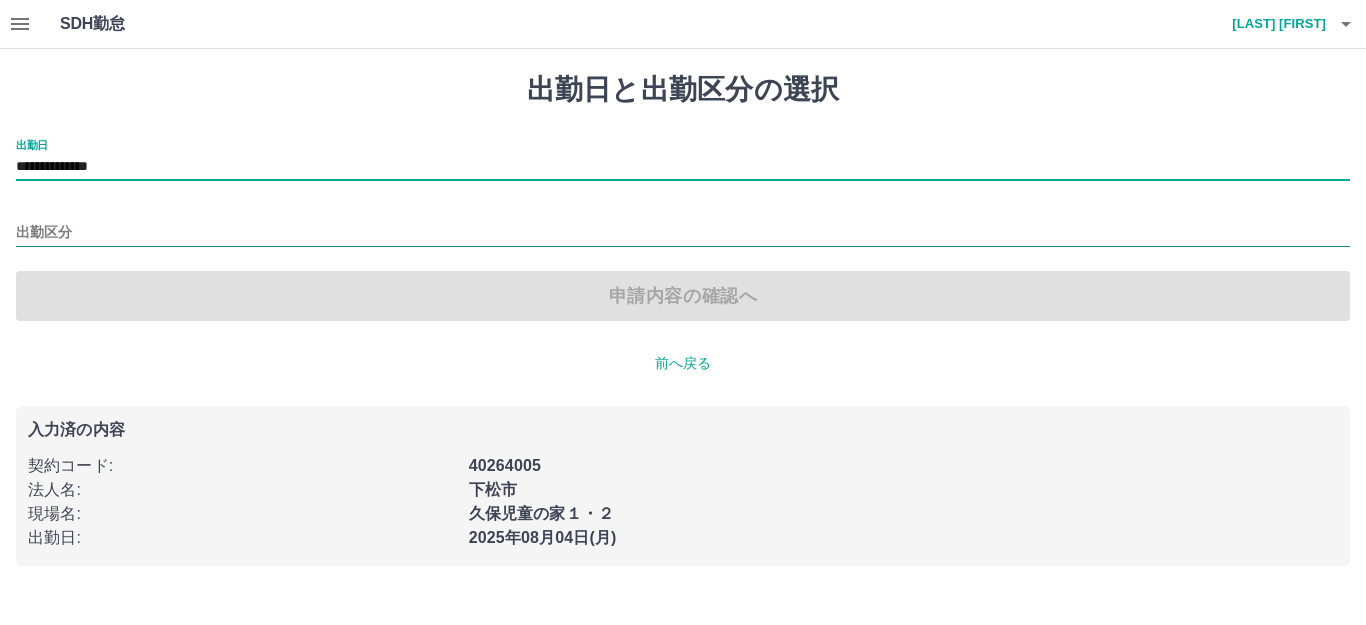 click on "出勤区分" at bounding box center [683, 233] 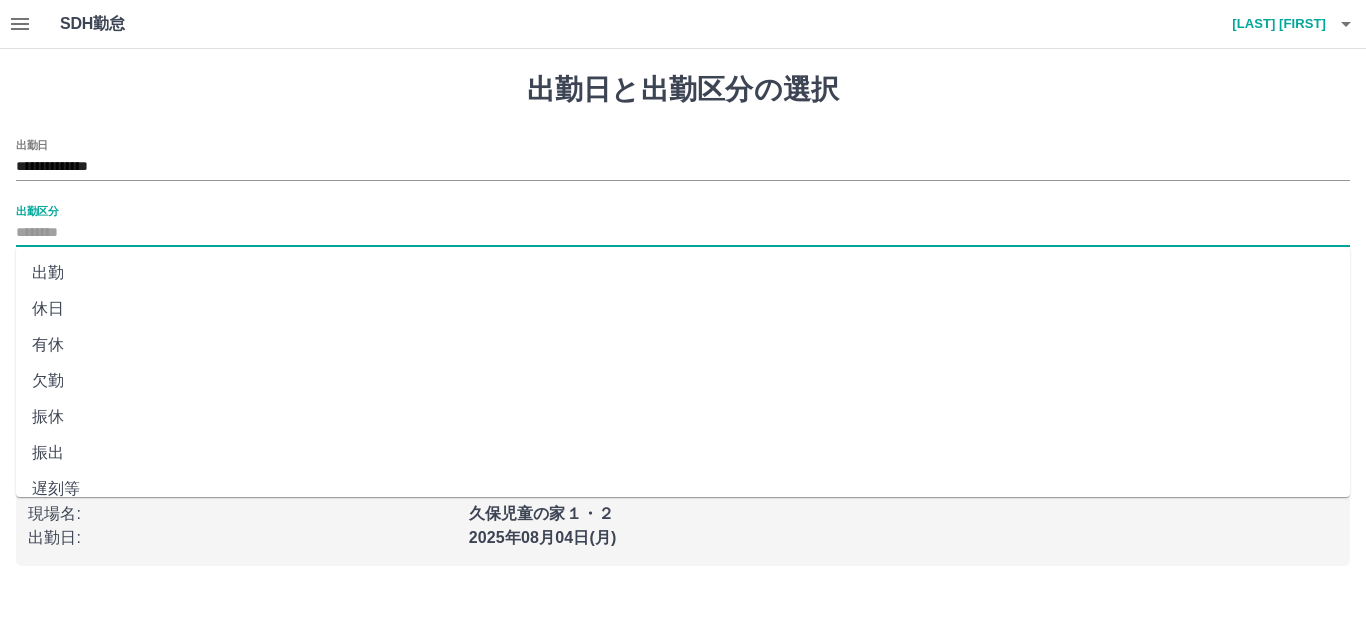 click on "休日" at bounding box center (683, 309) 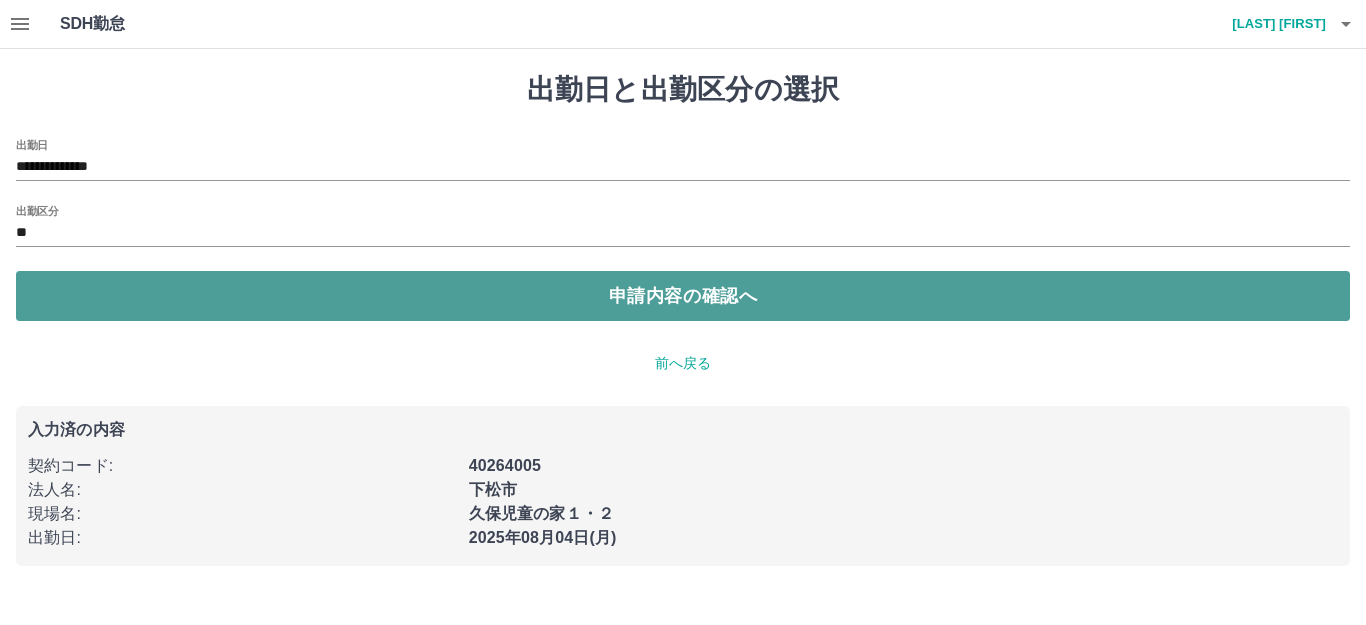 click on "申請内容の確認へ" at bounding box center [683, 296] 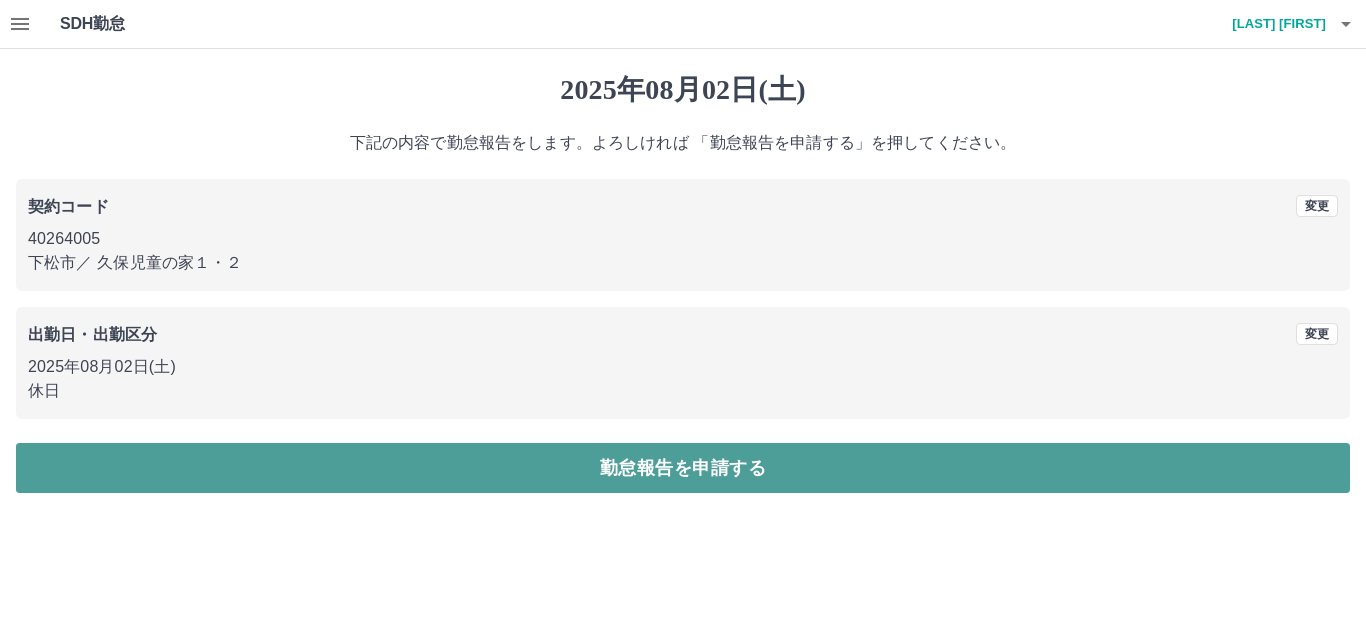 click on "勤怠報告を申請する" at bounding box center (683, 468) 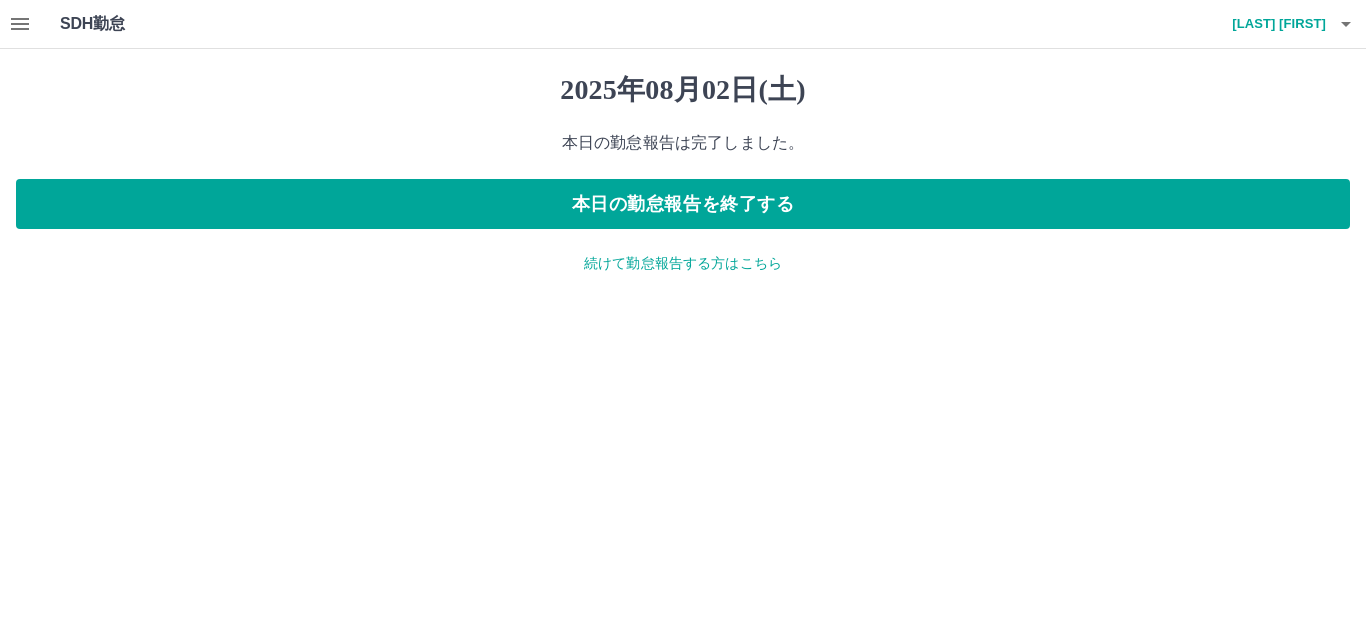 click on "続けて勤怠報告する方はこちら" at bounding box center (683, 263) 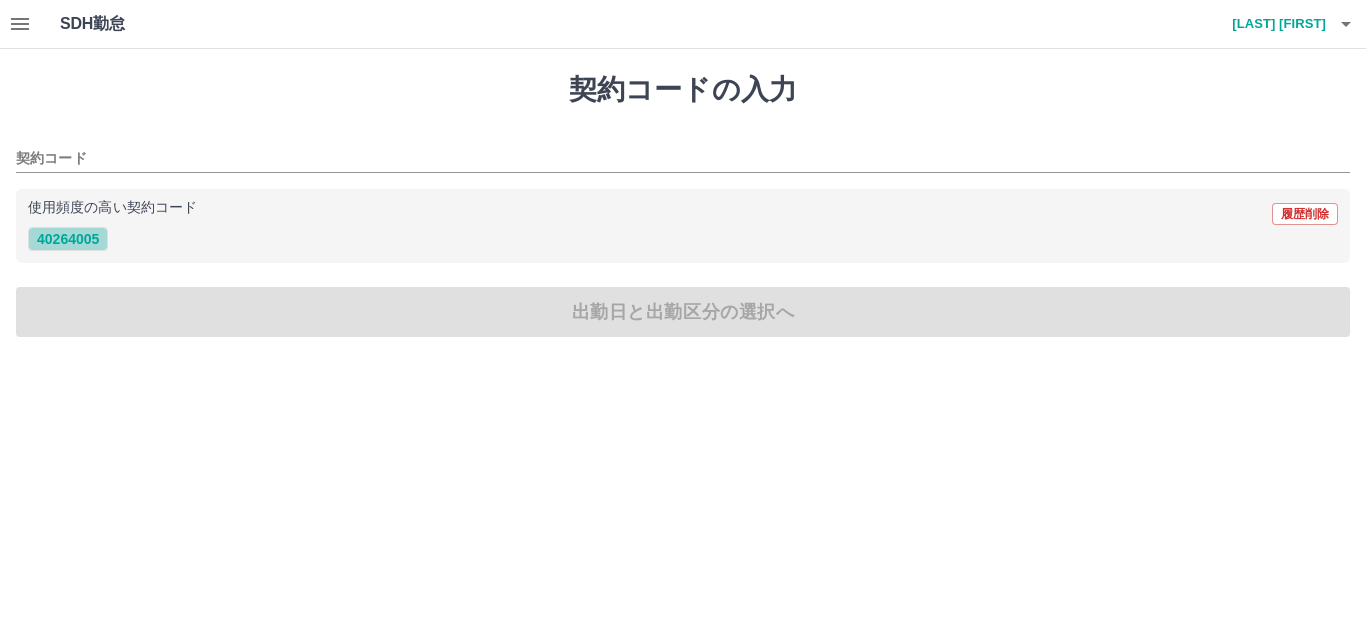 click on "40264005" at bounding box center (68, 239) 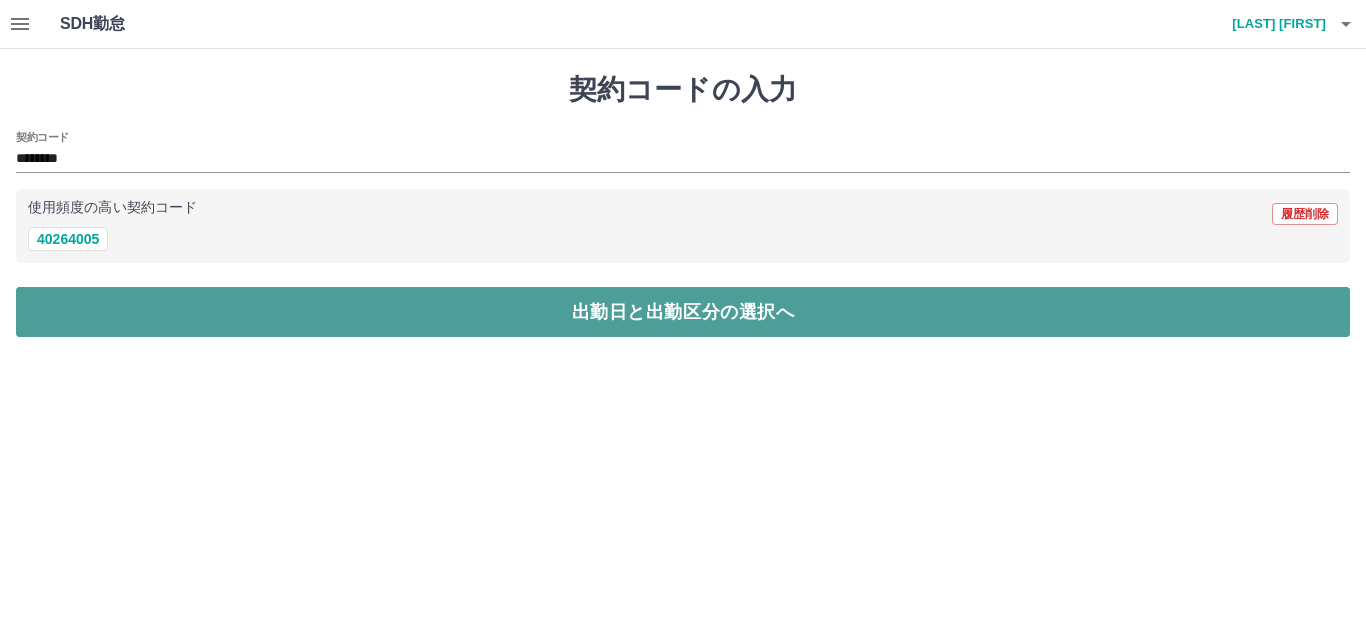 click on "出勤日と出勤区分の選択へ" at bounding box center [683, 312] 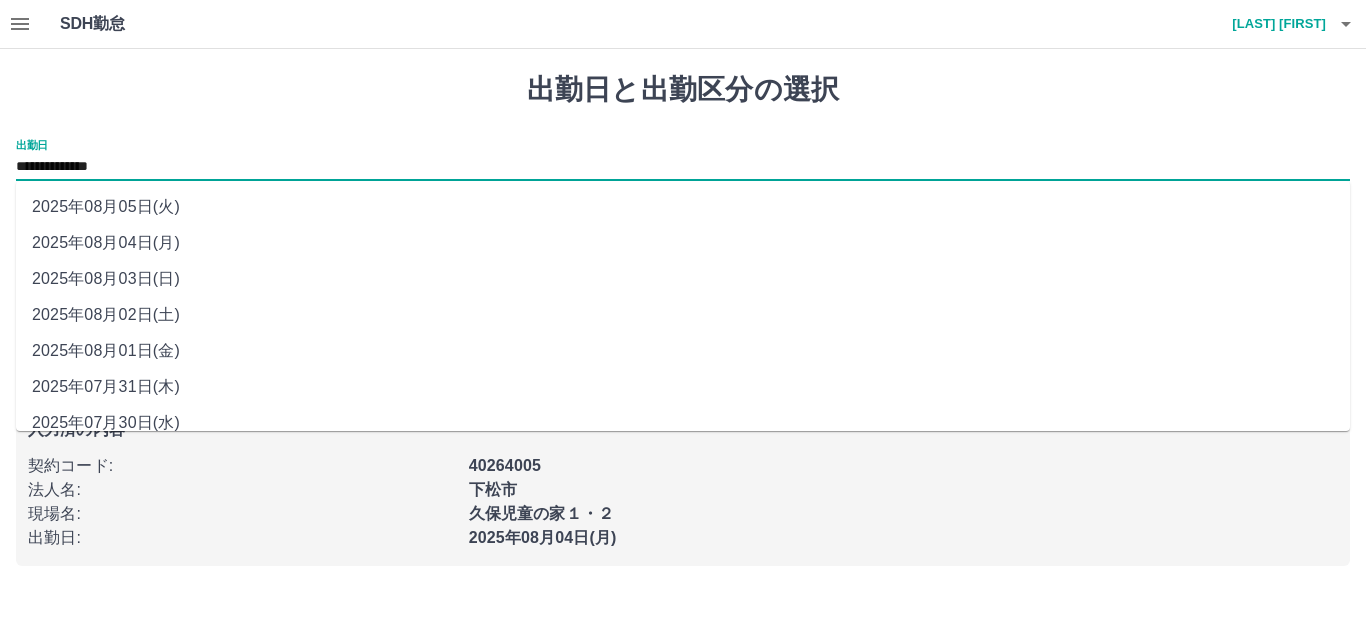 click on "**********" at bounding box center [683, 167] 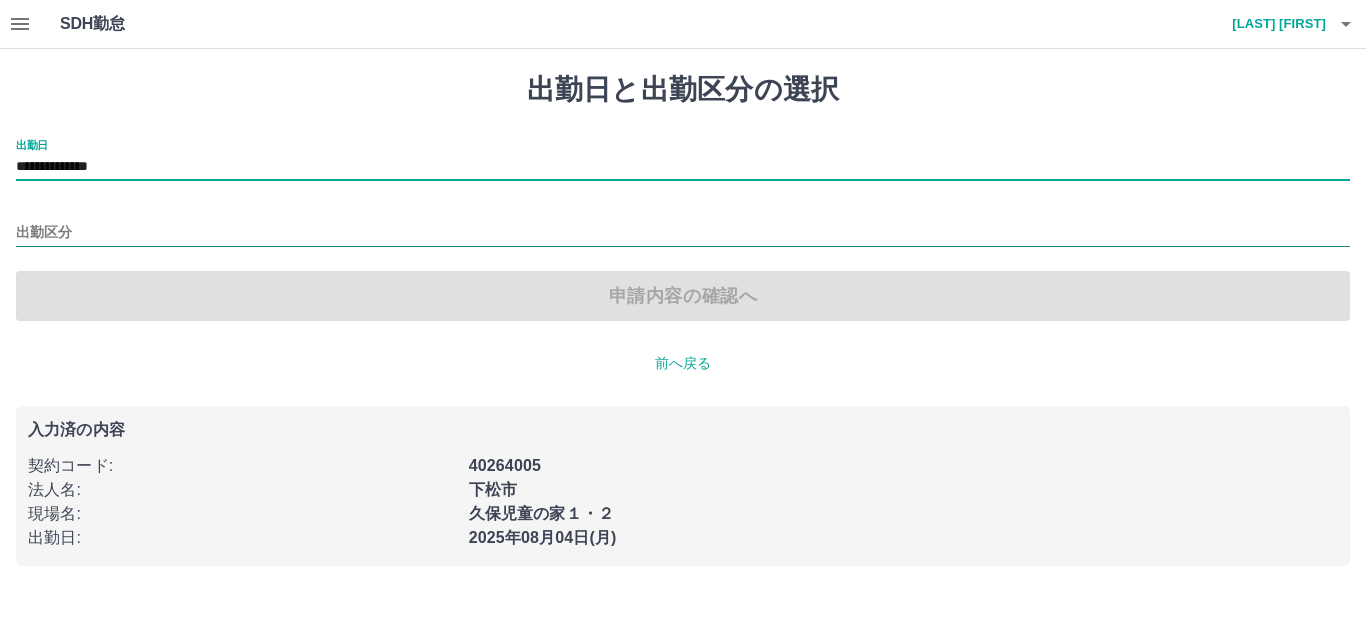 click on "出勤区分" at bounding box center (683, 233) 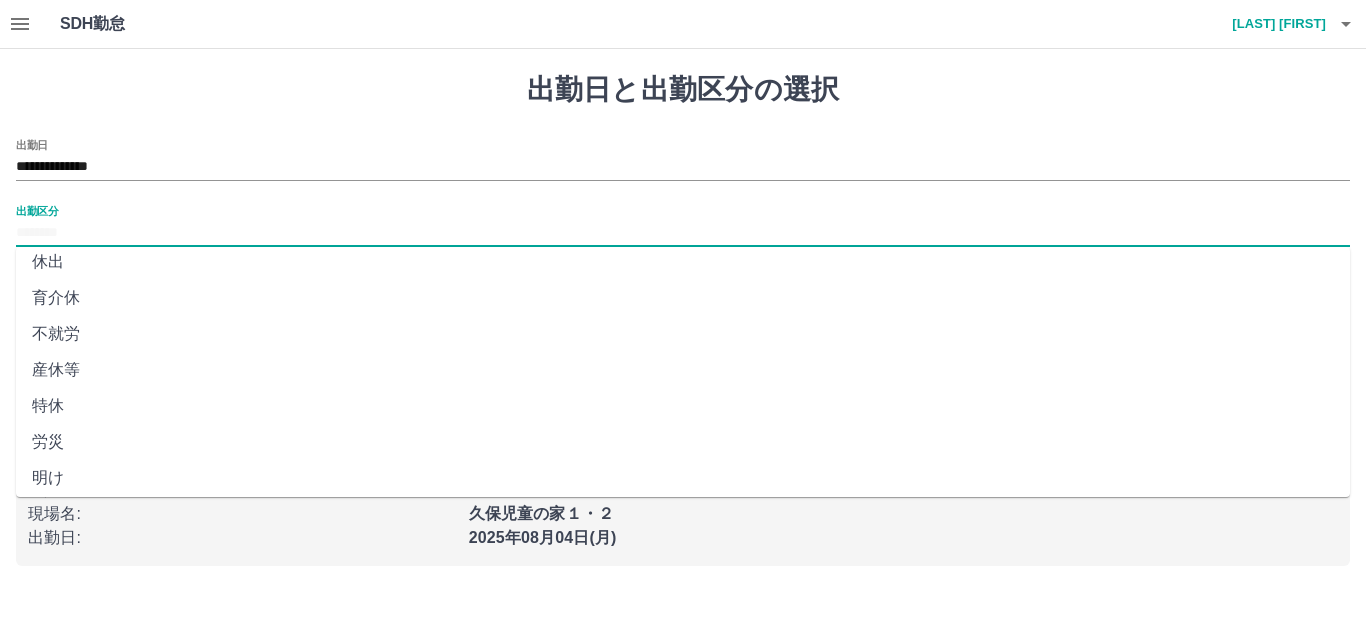 scroll, scrollTop: 300, scrollLeft: 0, axis: vertical 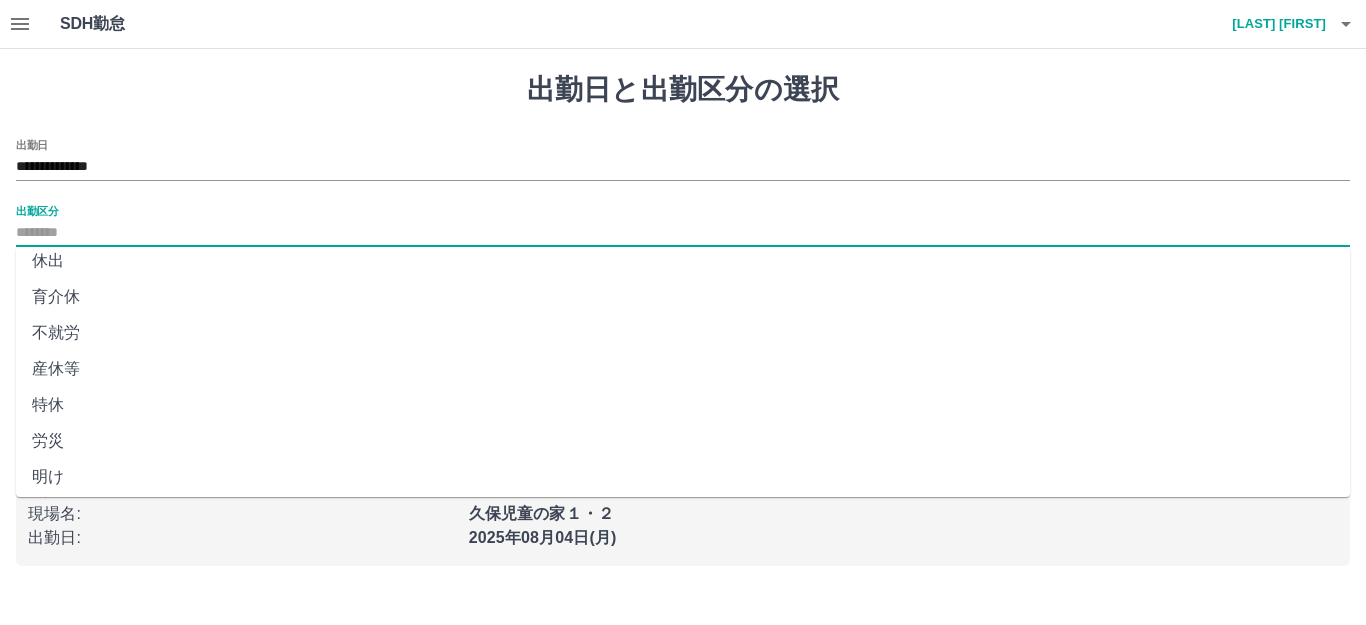 click on "不就労" at bounding box center (683, 333) 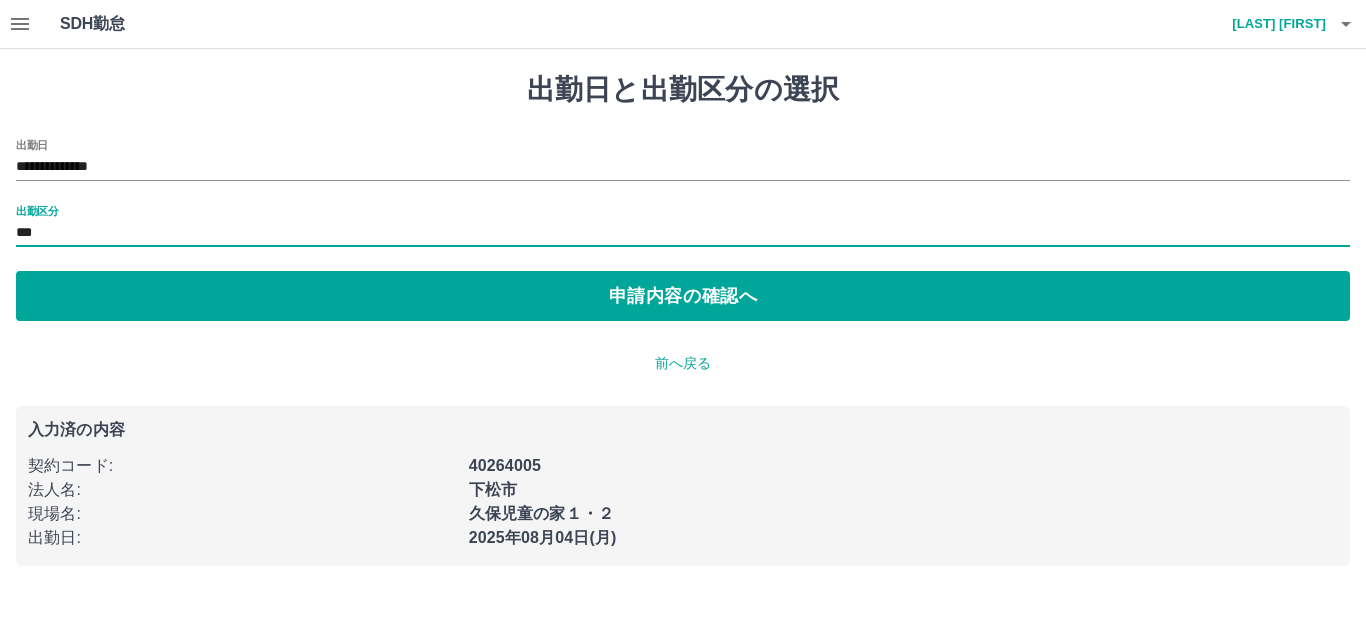click on "***" at bounding box center (683, 233) 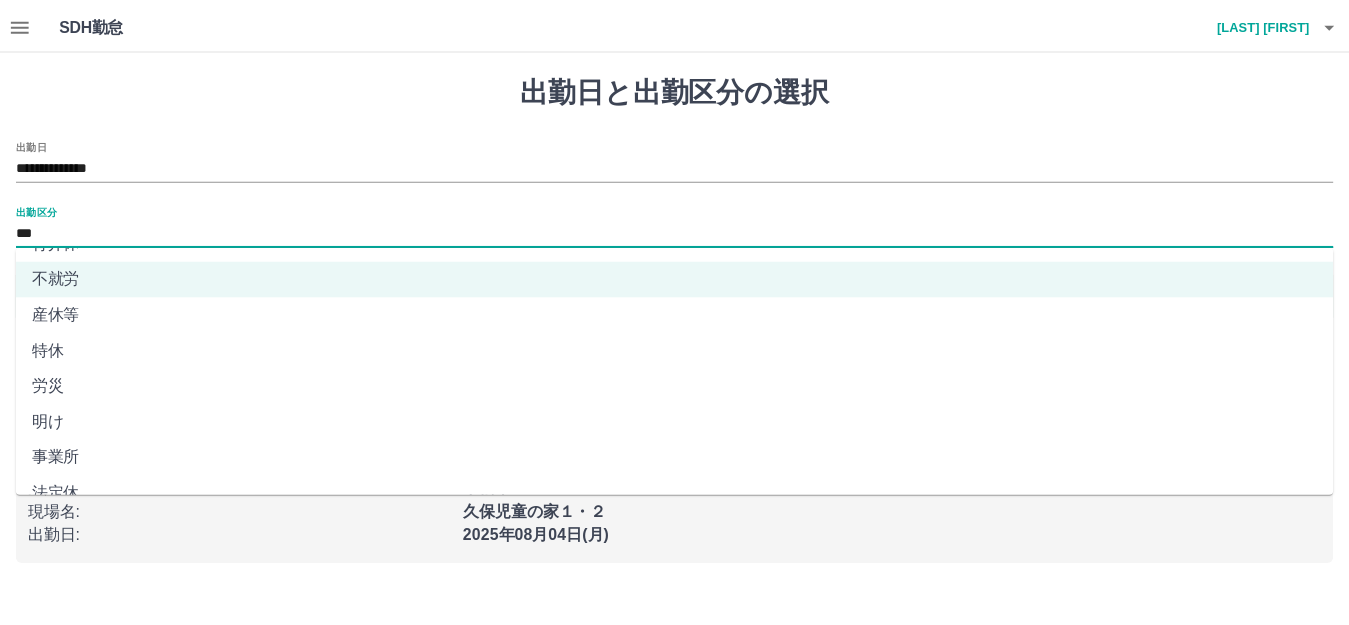 scroll, scrollTop: 414, scrollLeft: 0, axis: vertical 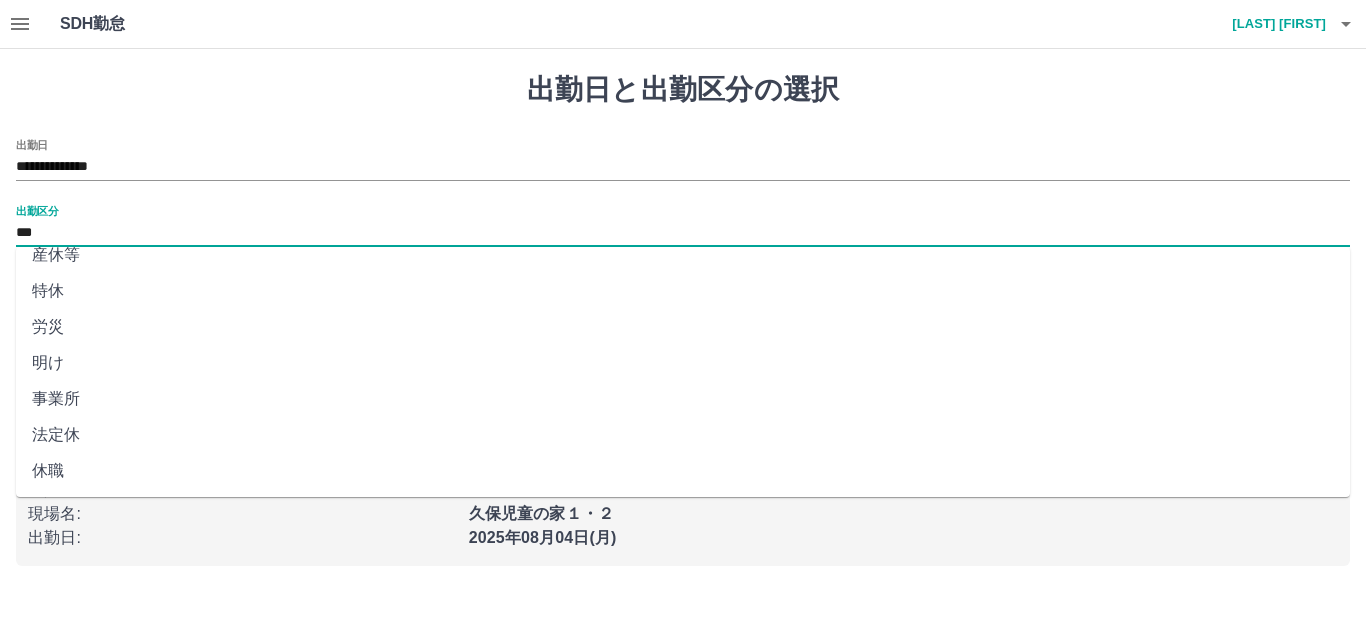 click on "法定休" at bounding box center (683, 435) 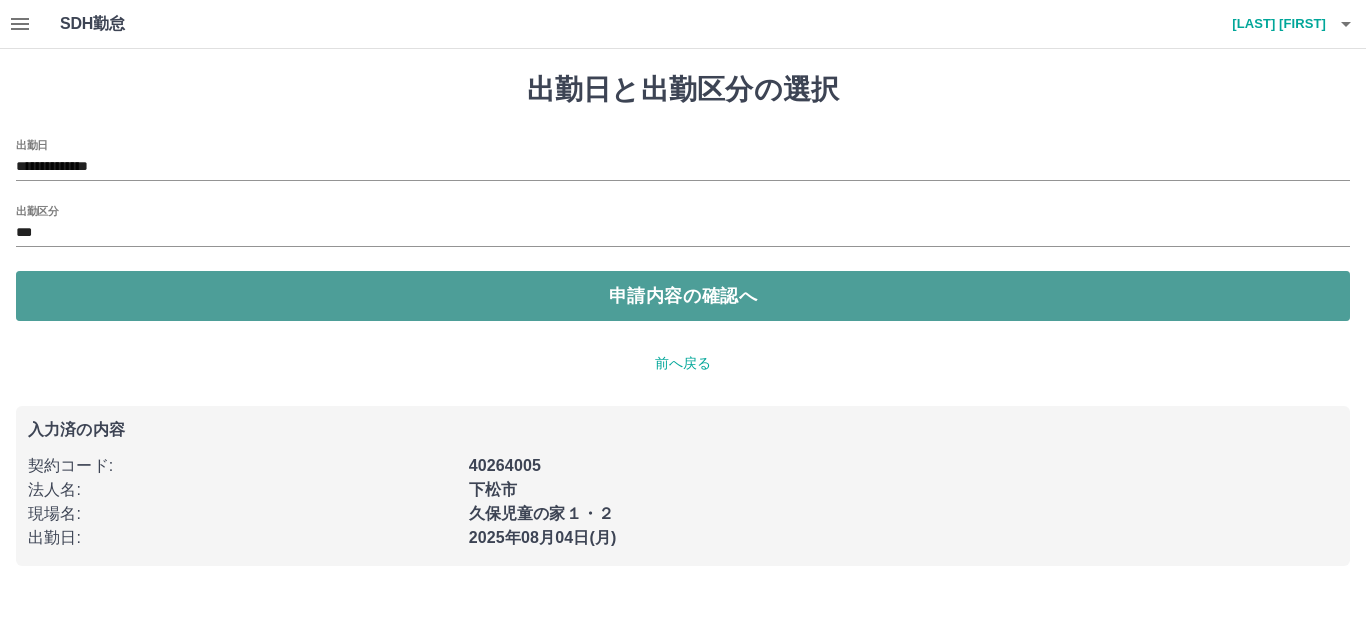 click on "申請内容の確認へ" at bounding box center (683, 296) 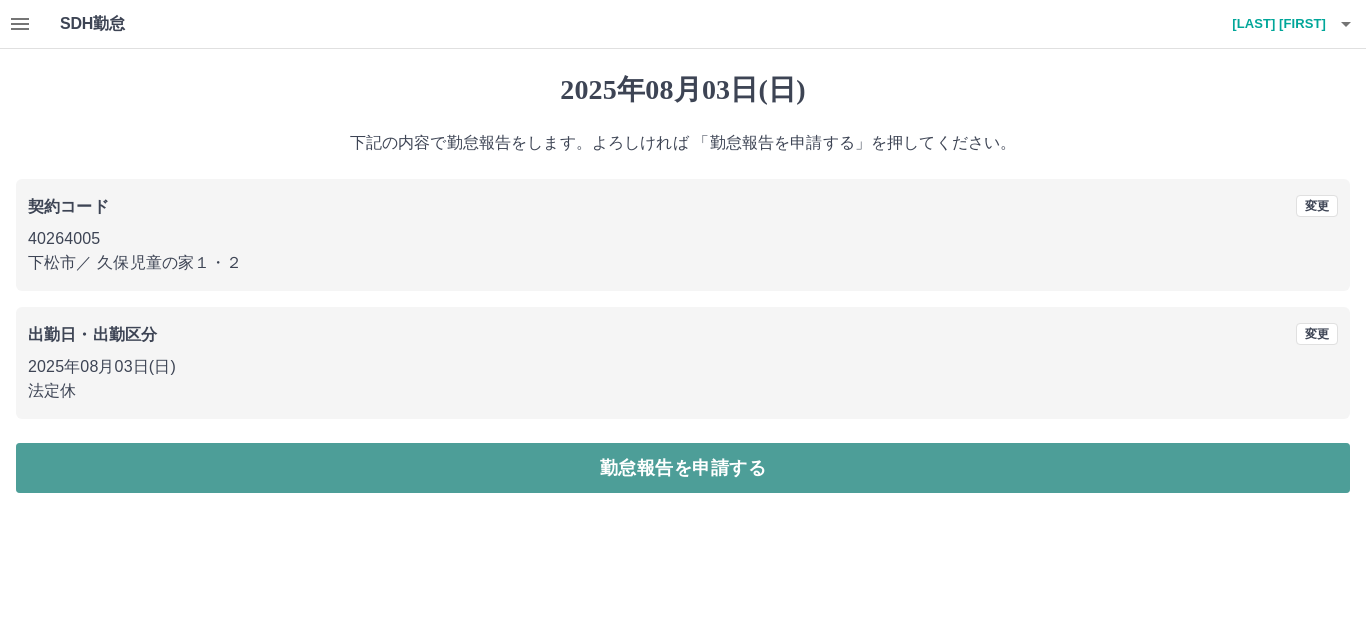 click on "勤怠報告を申請する" at bounding box center [683, 468] 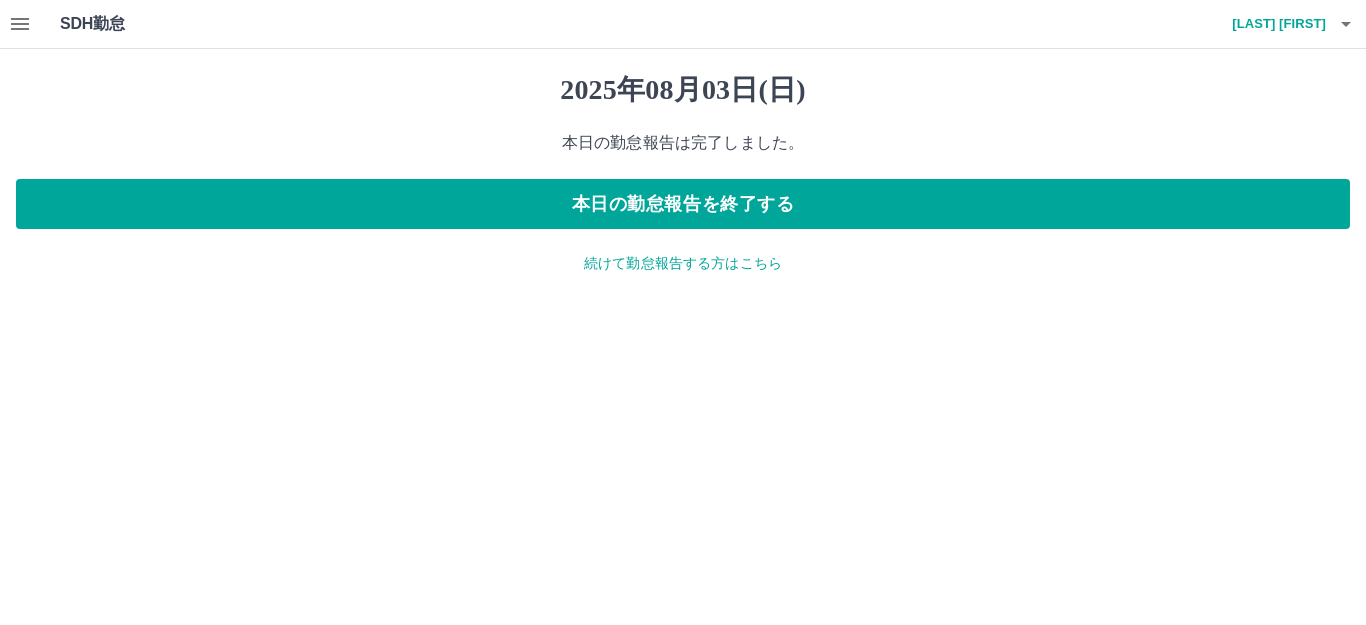 click 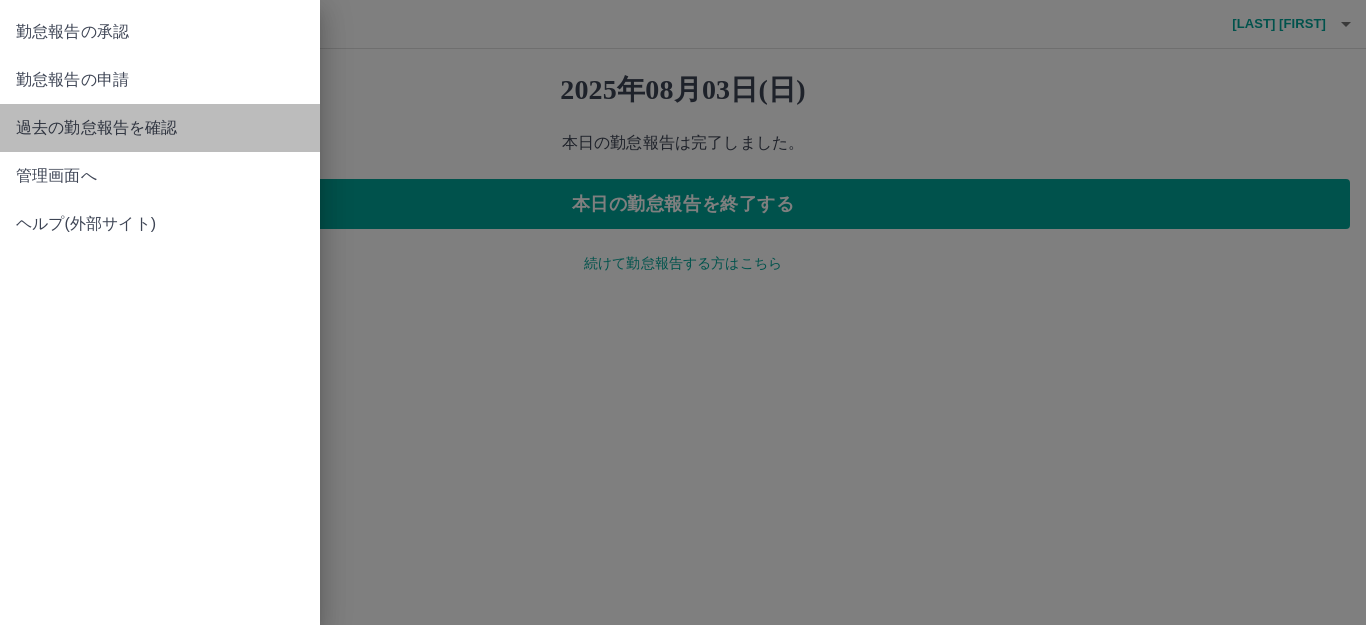 click on "過去の勤怠報告を確認" at bounding box center (160, 128) 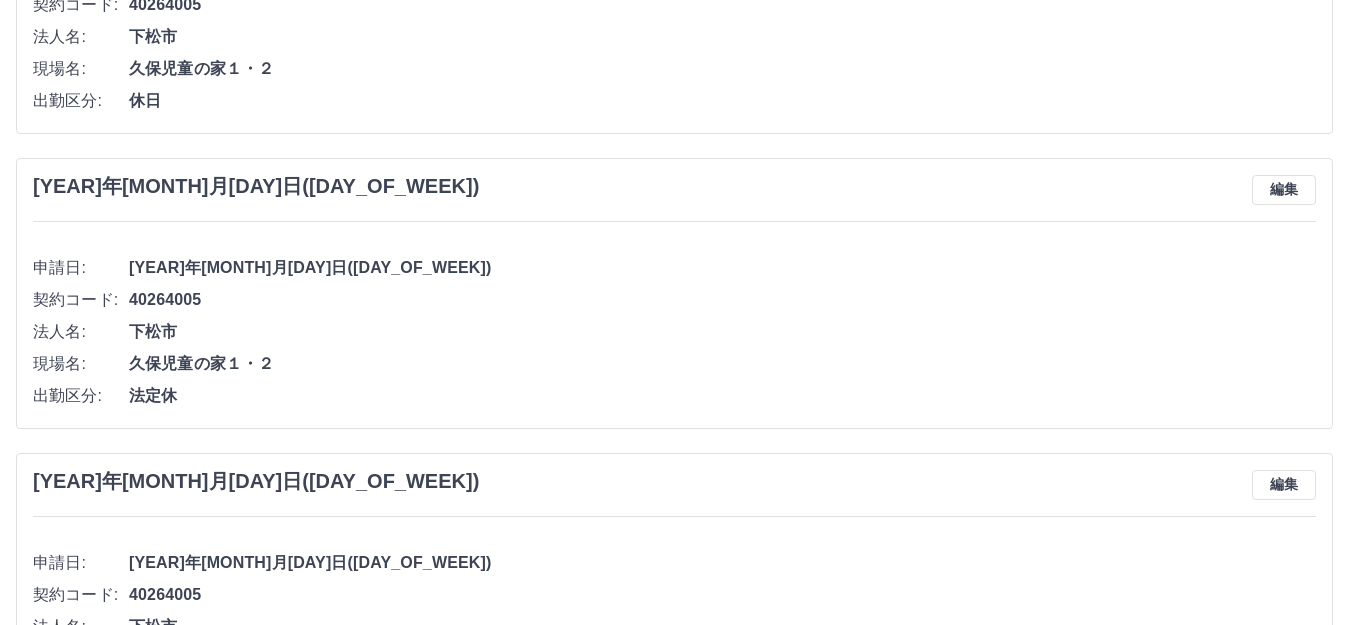 scroll, scrollTop: 3600, scrollLeft: 0, axis: vertical 